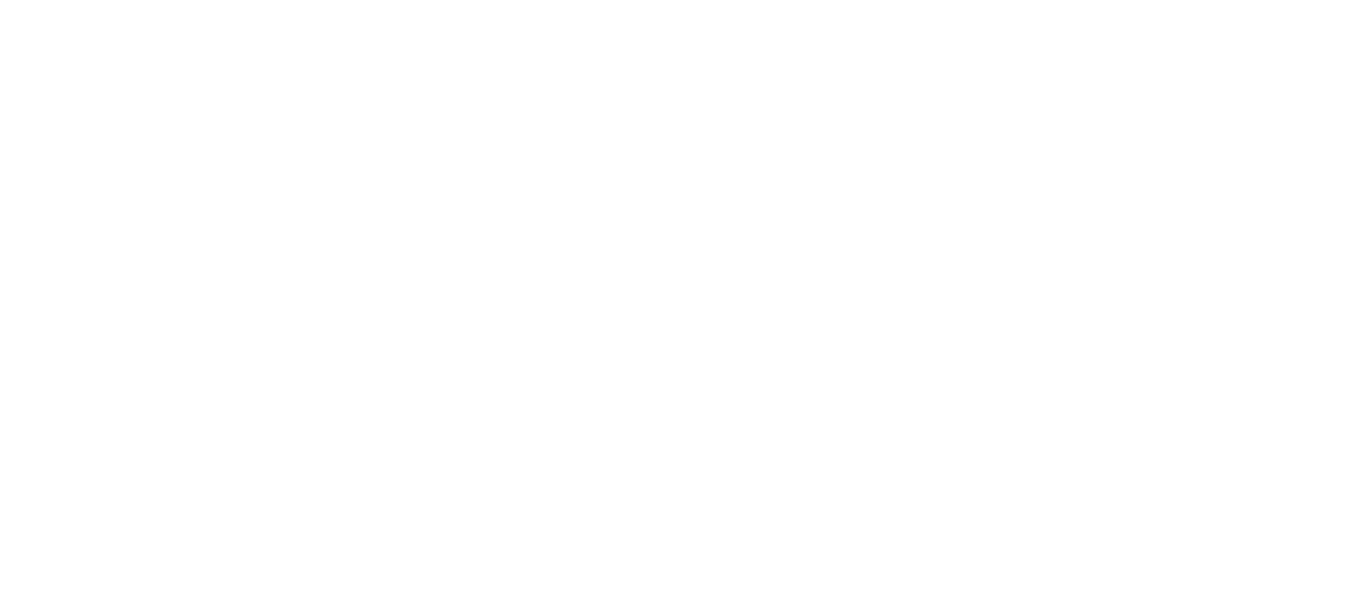 scroll, scrollTop: 0, scrollLeft: 0, axis: both 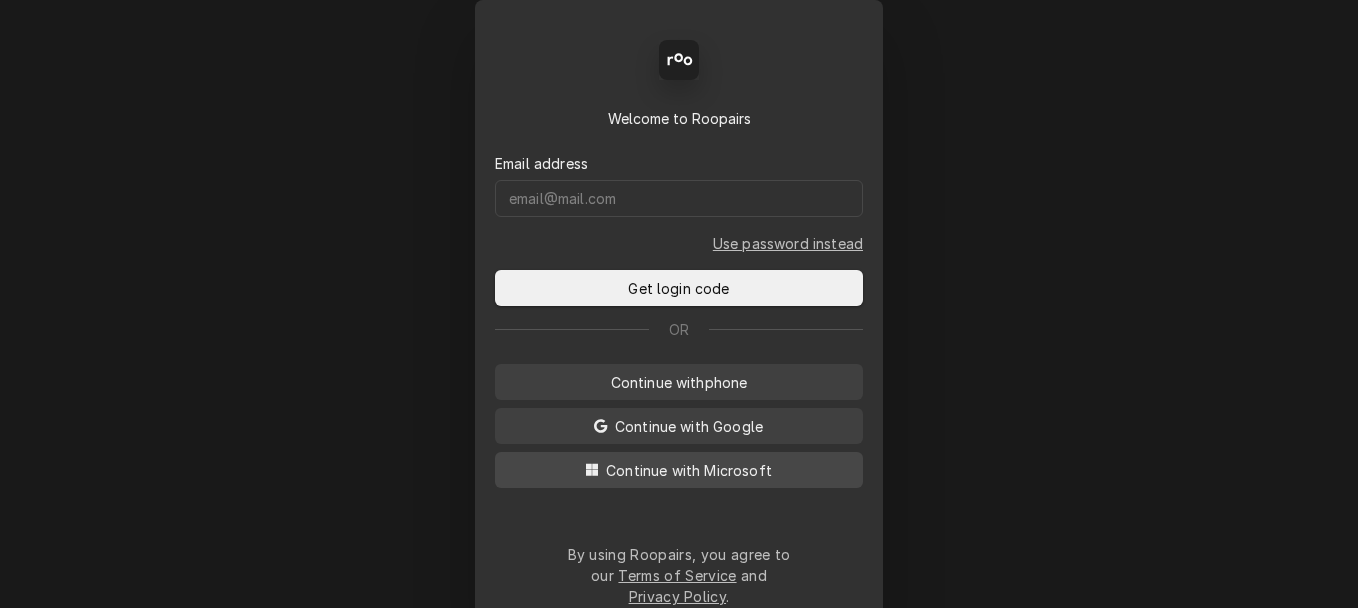 click on "Continue with Microsoft" at bounding box center (689, 470) 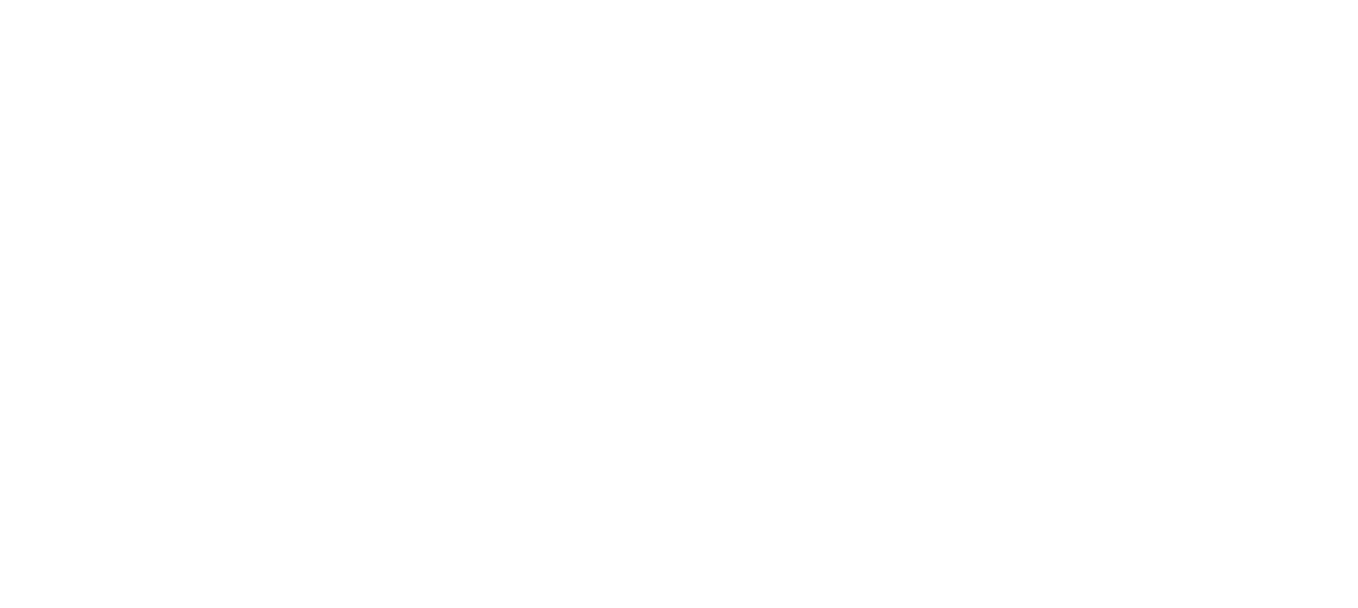 scroll, scrollTop: 0, scrollLeft: 0, axis: both 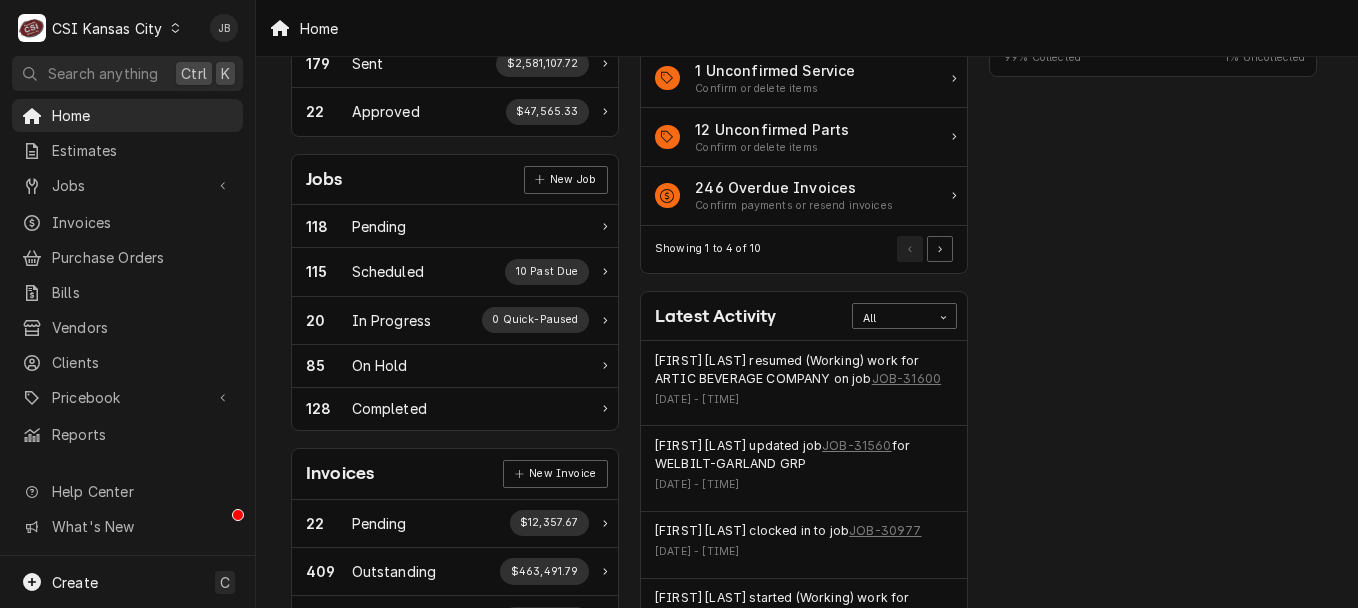 drag, startPoint x: 1329, startPoint y: 324, endPoint x: 1337, endPoint y: 376, distance: 52.611786 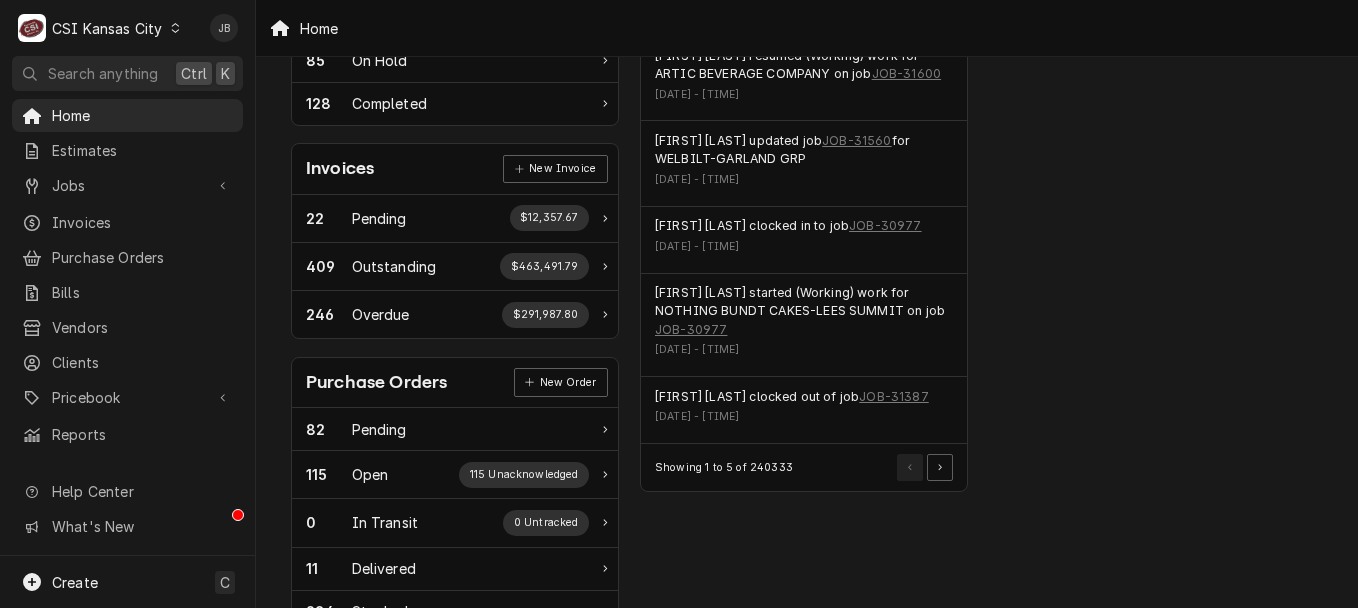 scroll, scrollTop: 523, scrollLeft: 0, axis: vertical 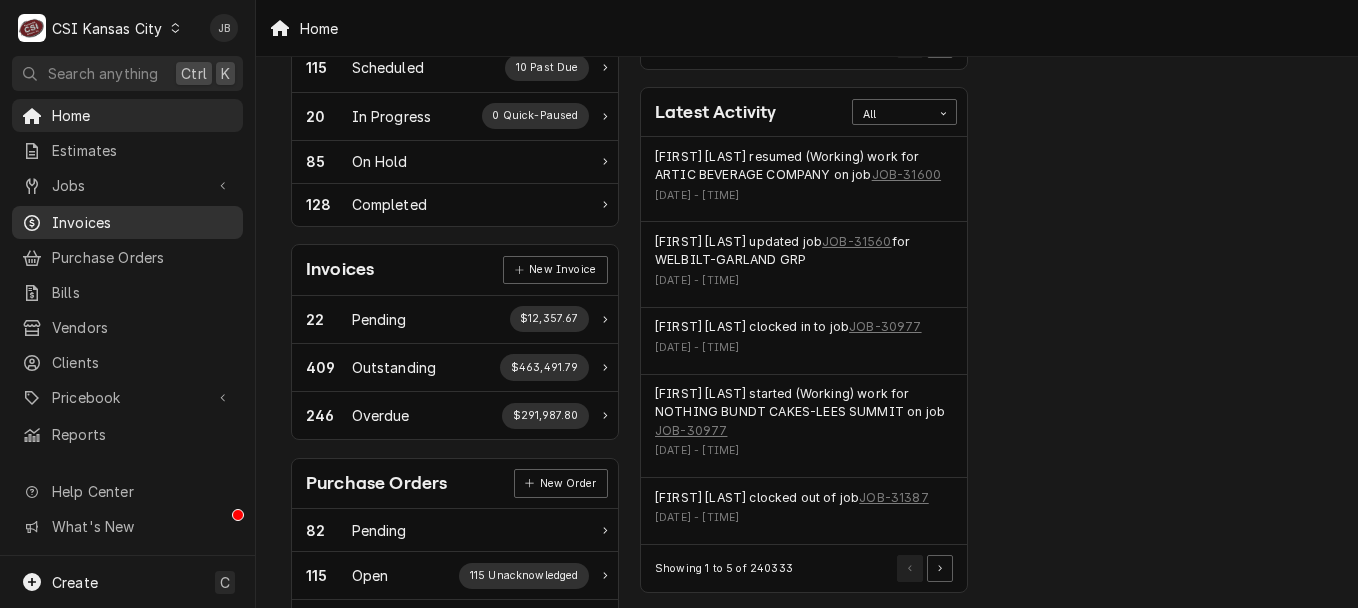 click on "Invoices" at bounding box center (142, 222) 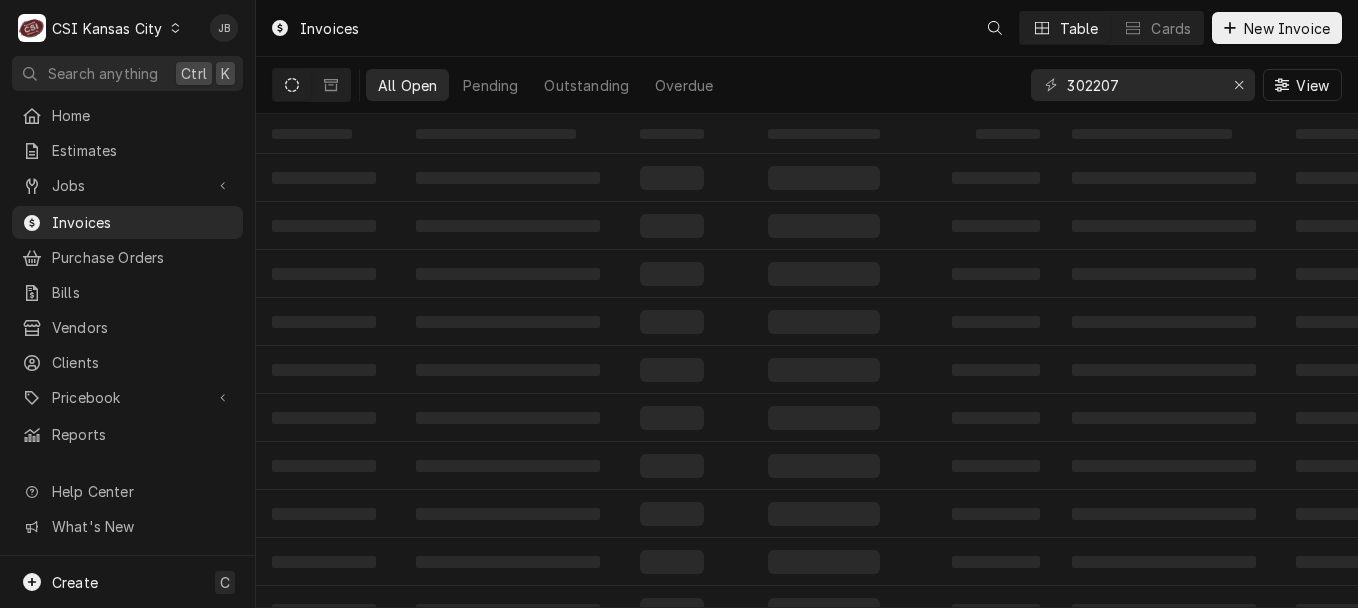 scroll, scrollTop: 0, scrollLeft: 0, axis: both 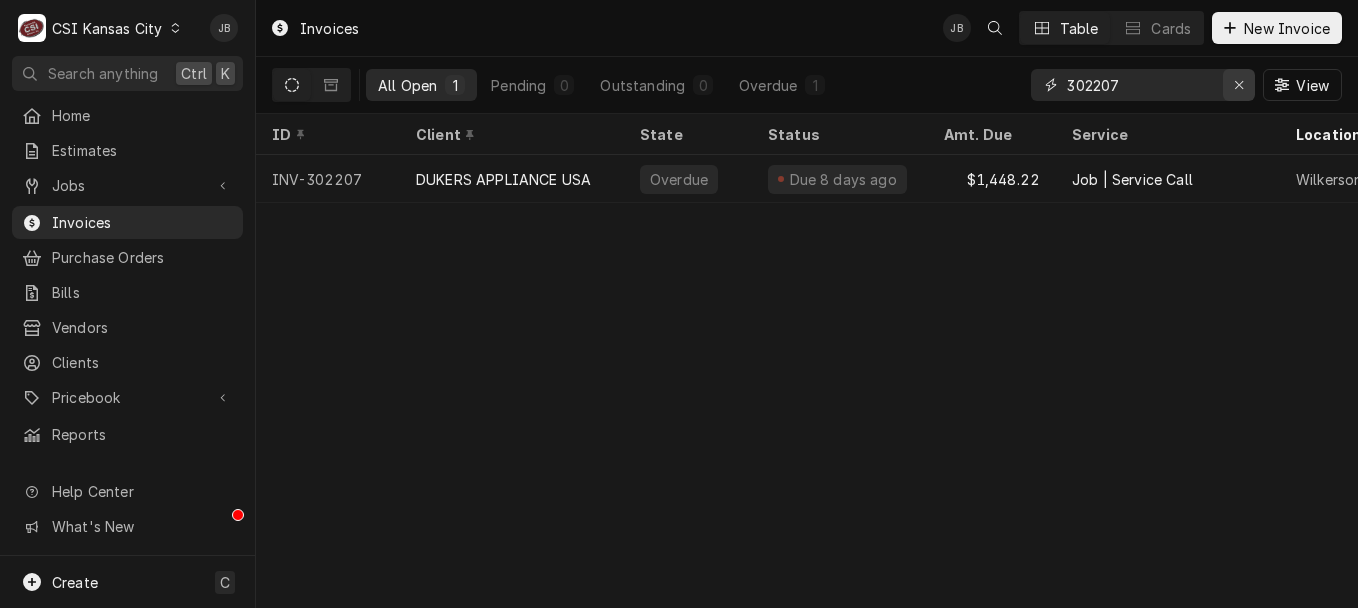 click 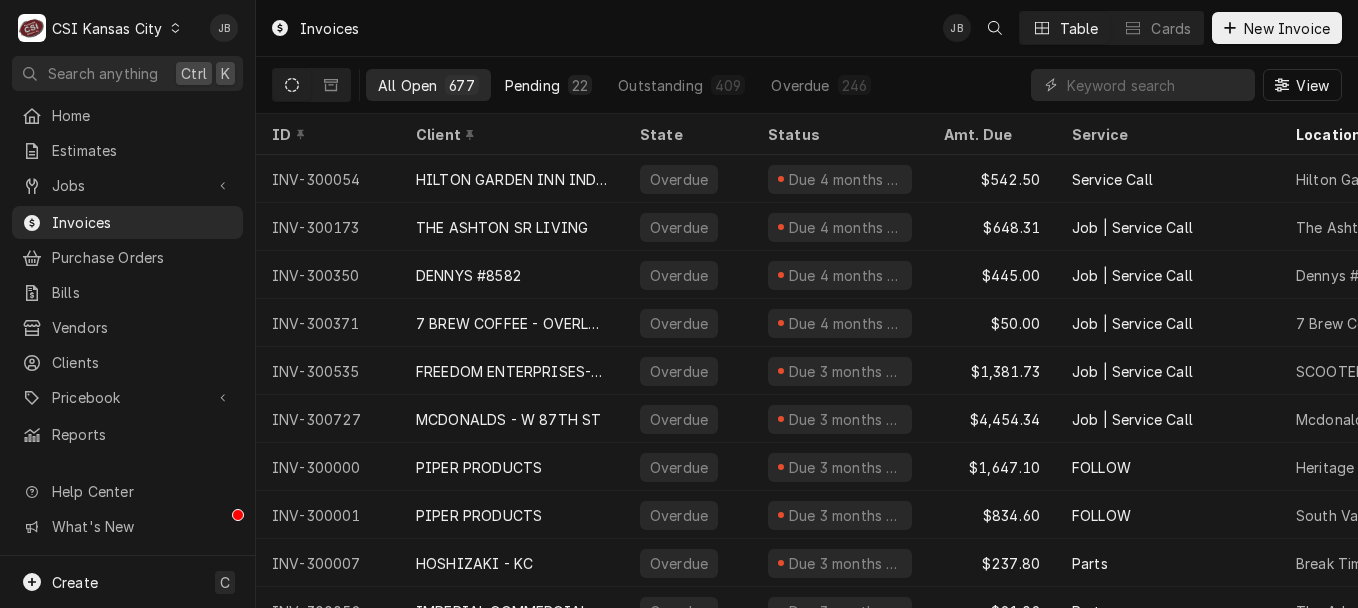 click on "Pending" at bounding box center [532, 85] 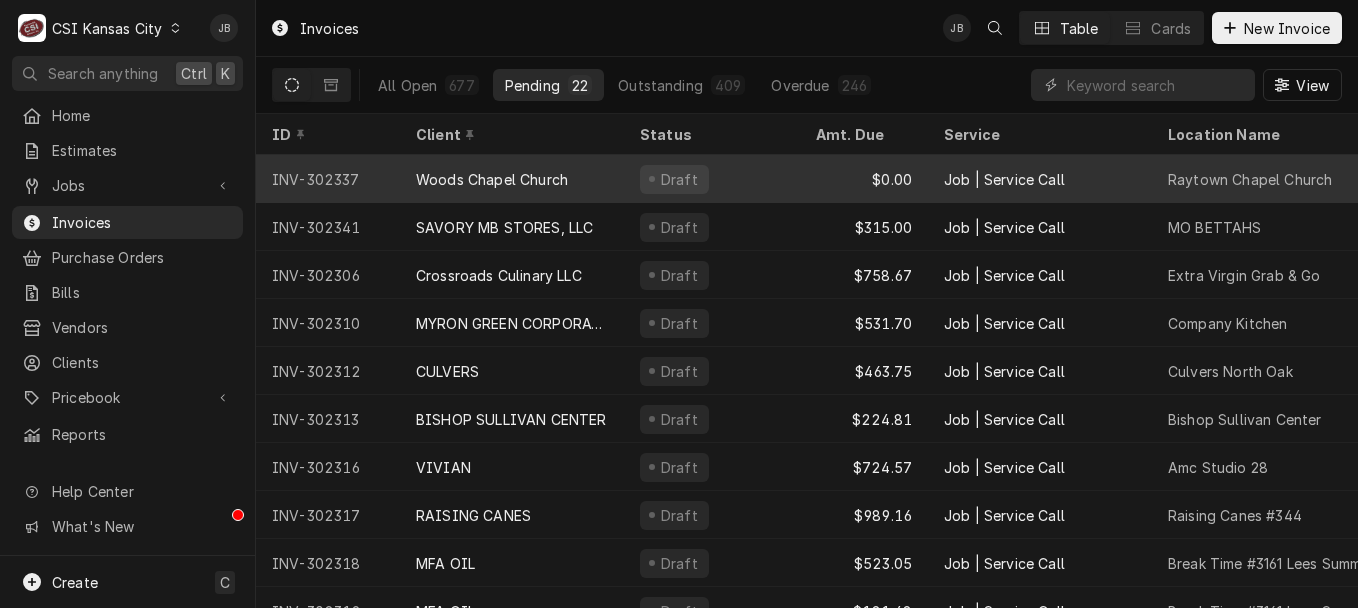 click on "Draft" at bounding box center [674, 179] 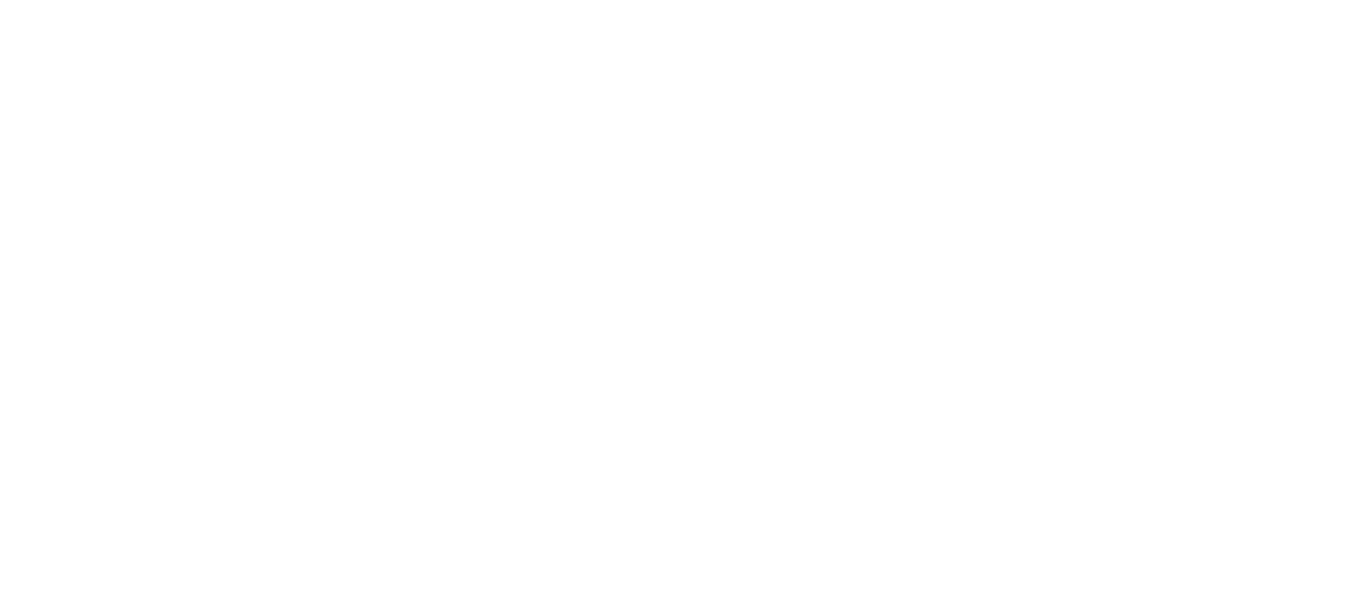scroll, scrollTop: 0, scrollLeft: 0, axis: both 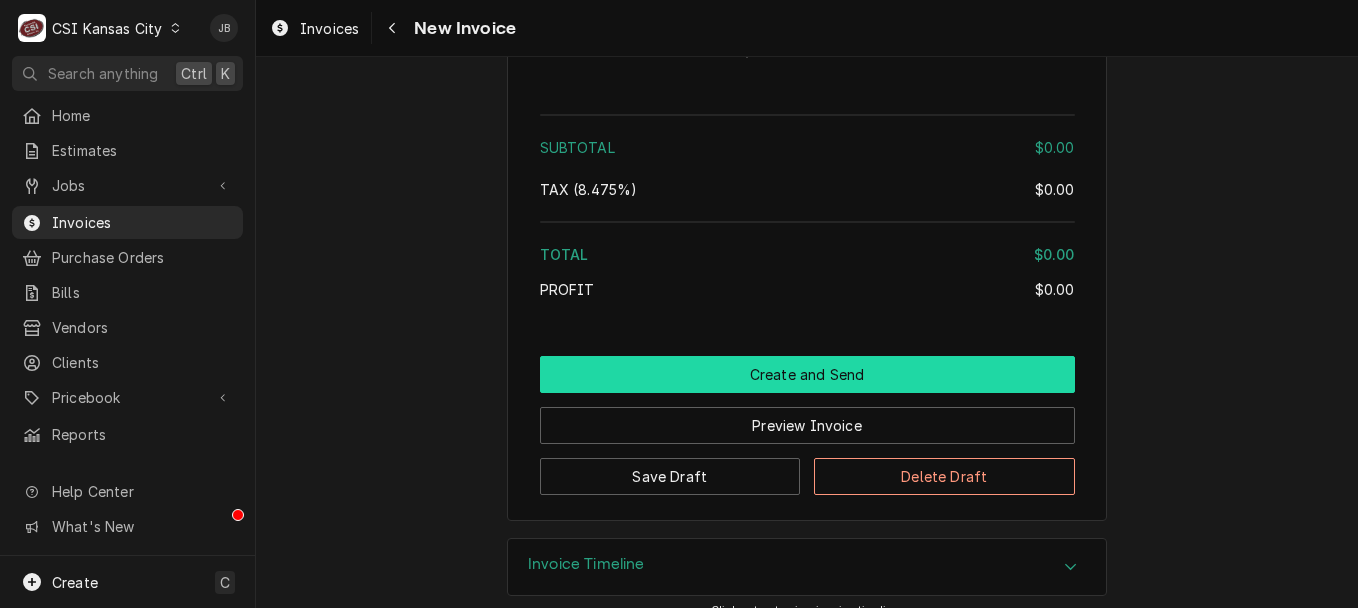 click on "Create and Send" at bounding box center (807, 374) 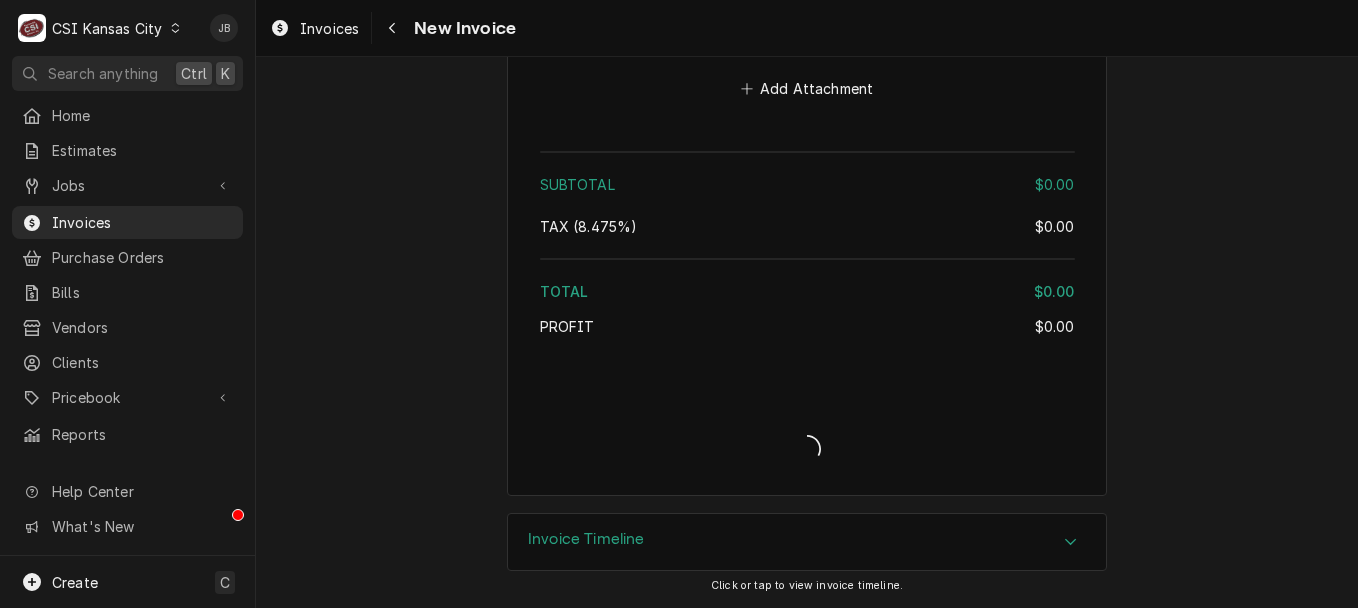 type on "x" 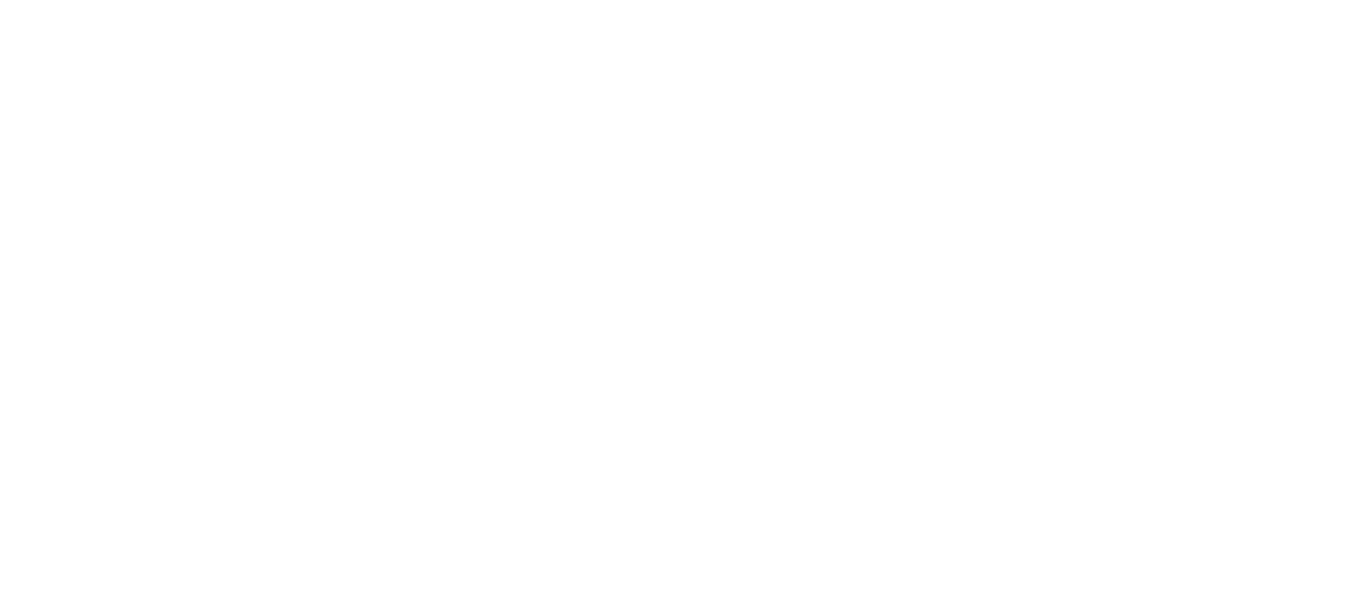 scroll, scrollTop: 0, scrollLeft: 0, axis: both 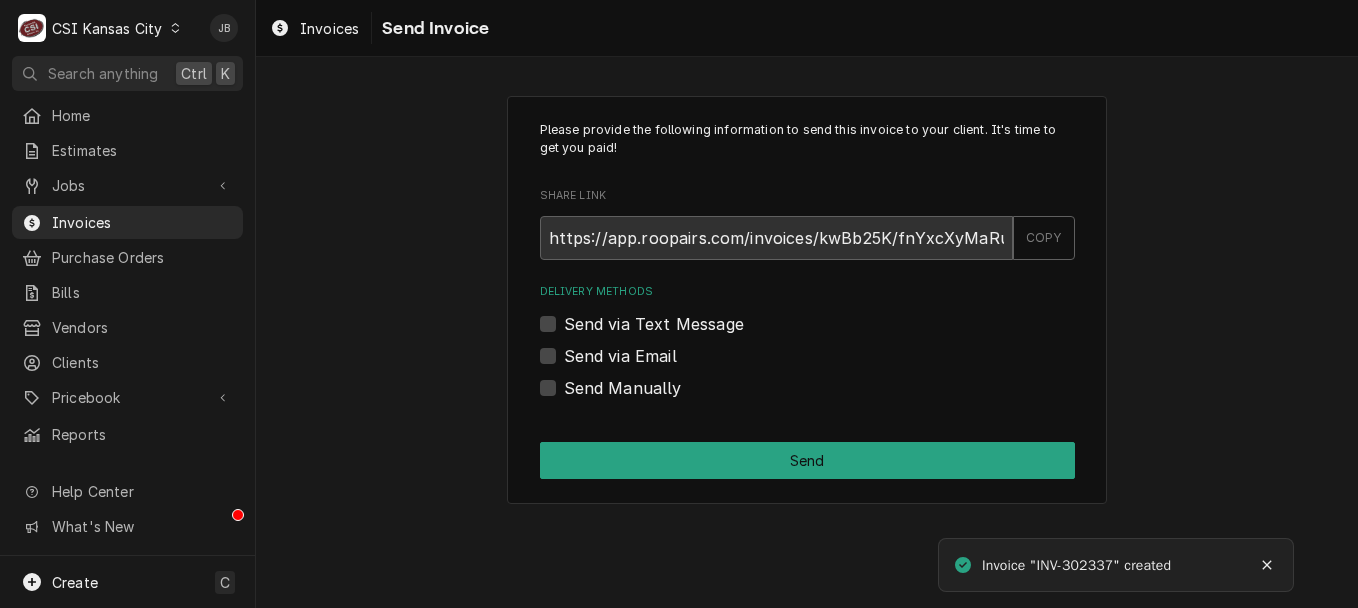 click on "Send Manually" at bounding box center [623, 388] 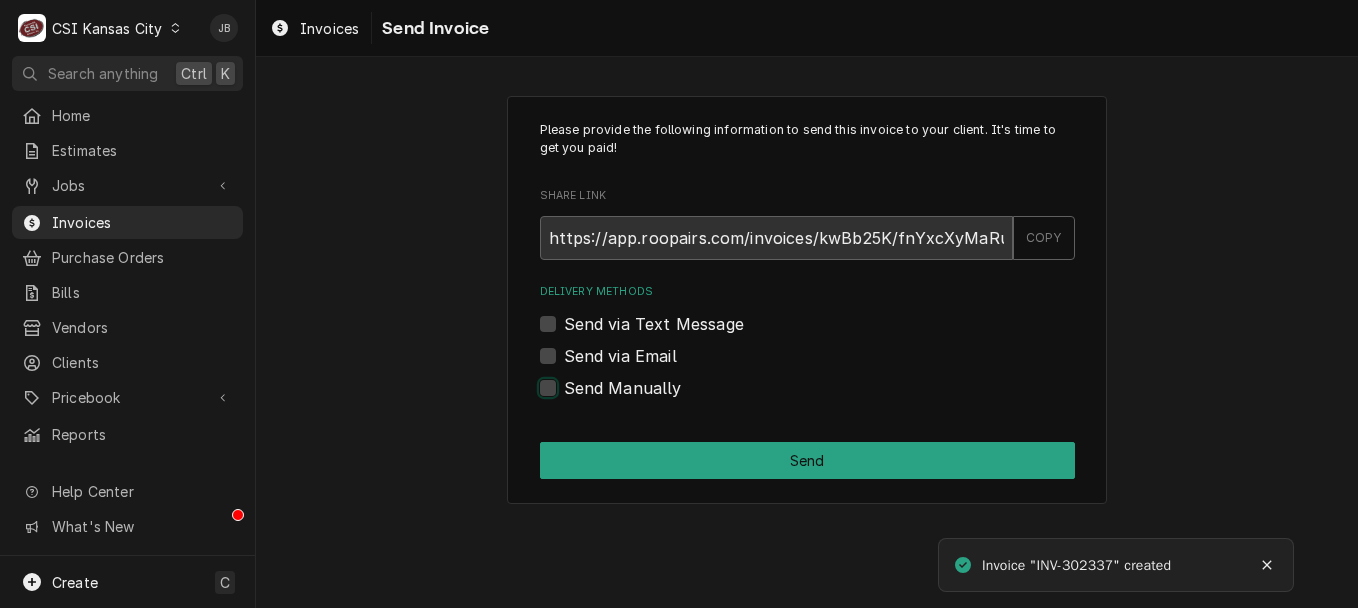 click on "Send Manually" at bounding box center (831, 398) 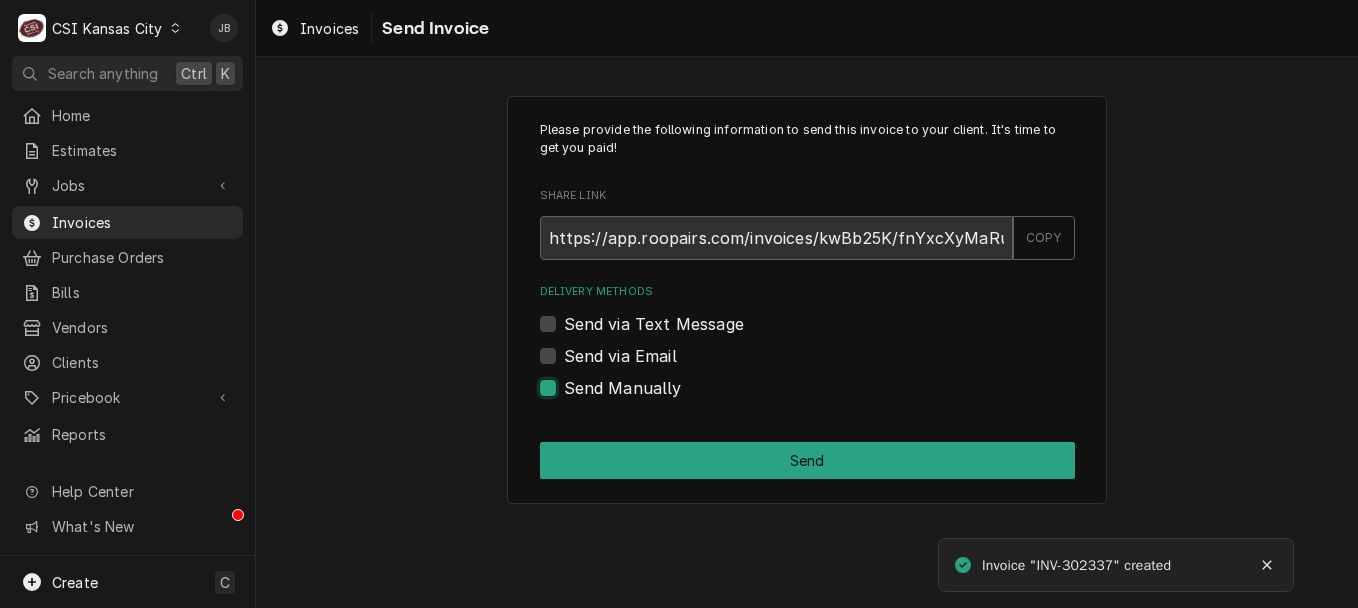 checkbox on "true" 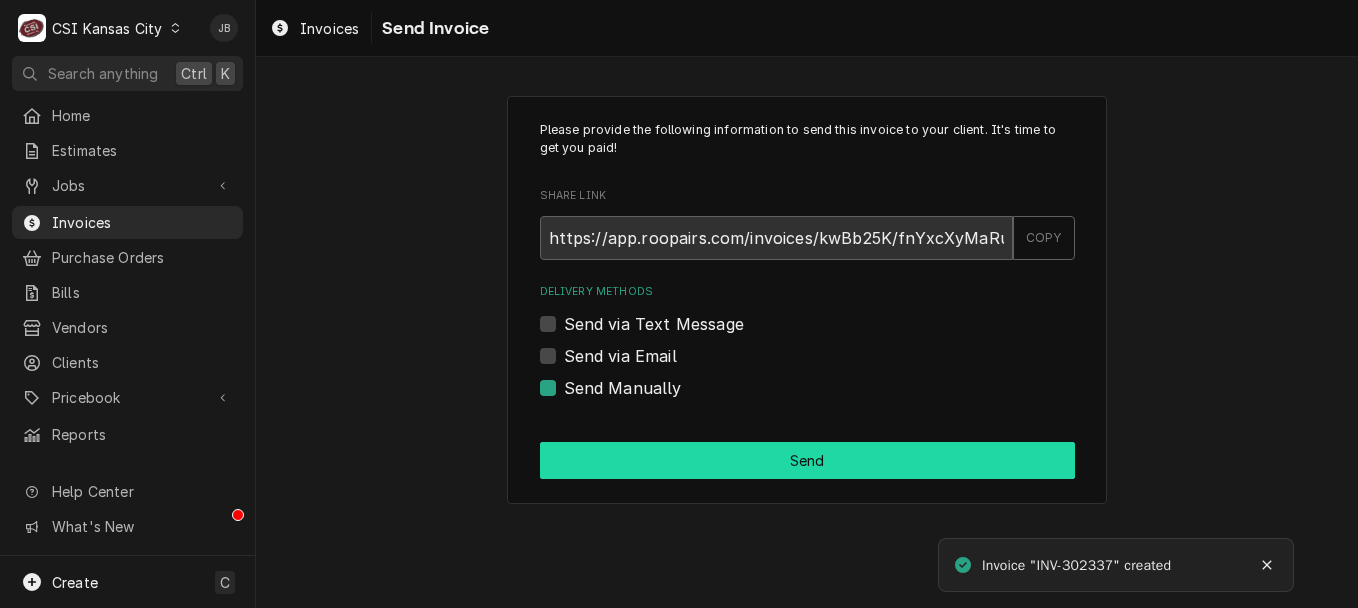 click on "Send" at bounding box center (807, 460) 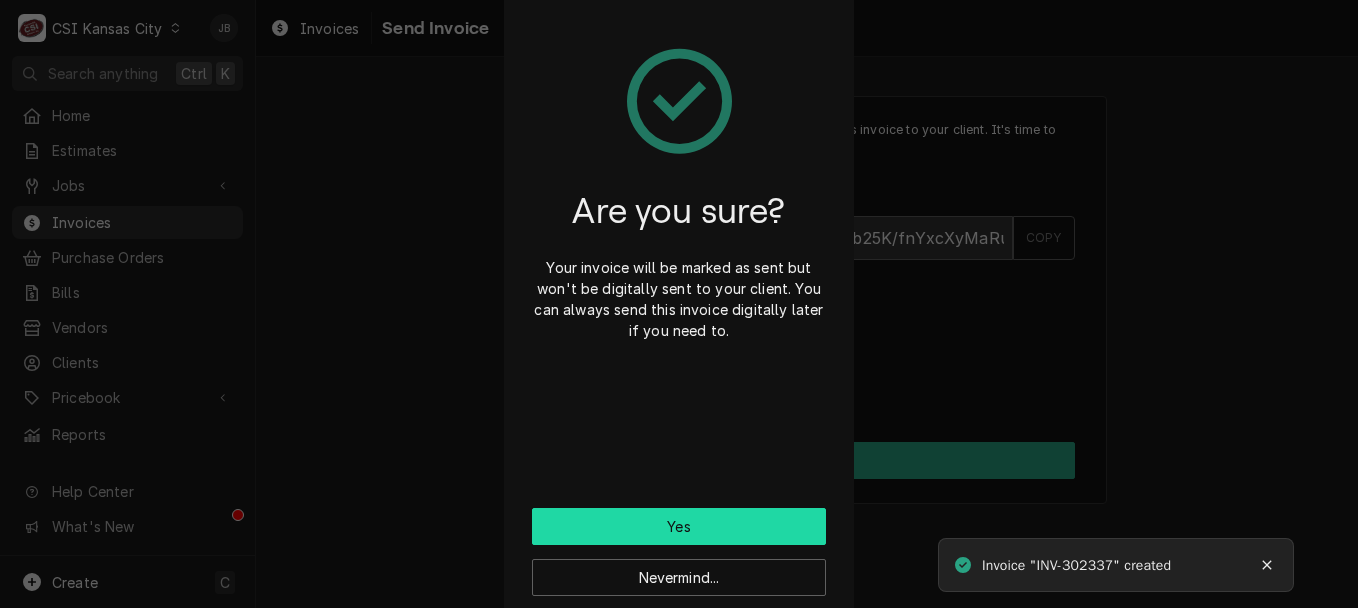 click on "Yes" at bounding box center [679, 526] 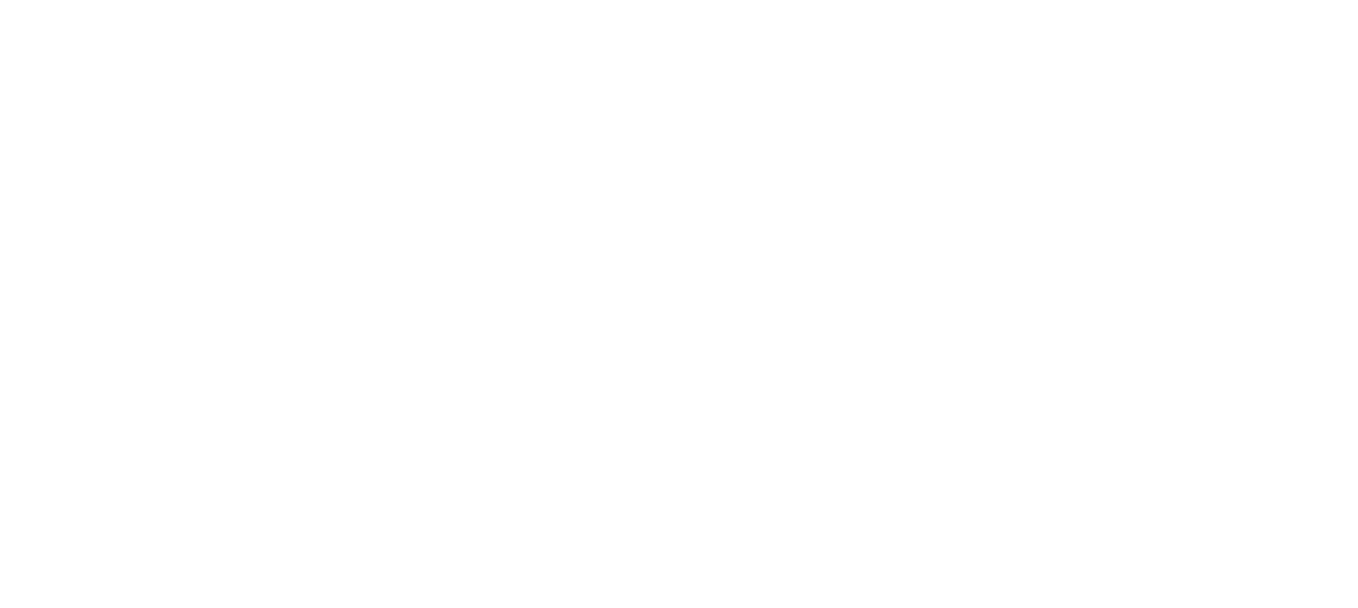 scroll, scrollTop: 0, scrollLeft: 0, axis: both 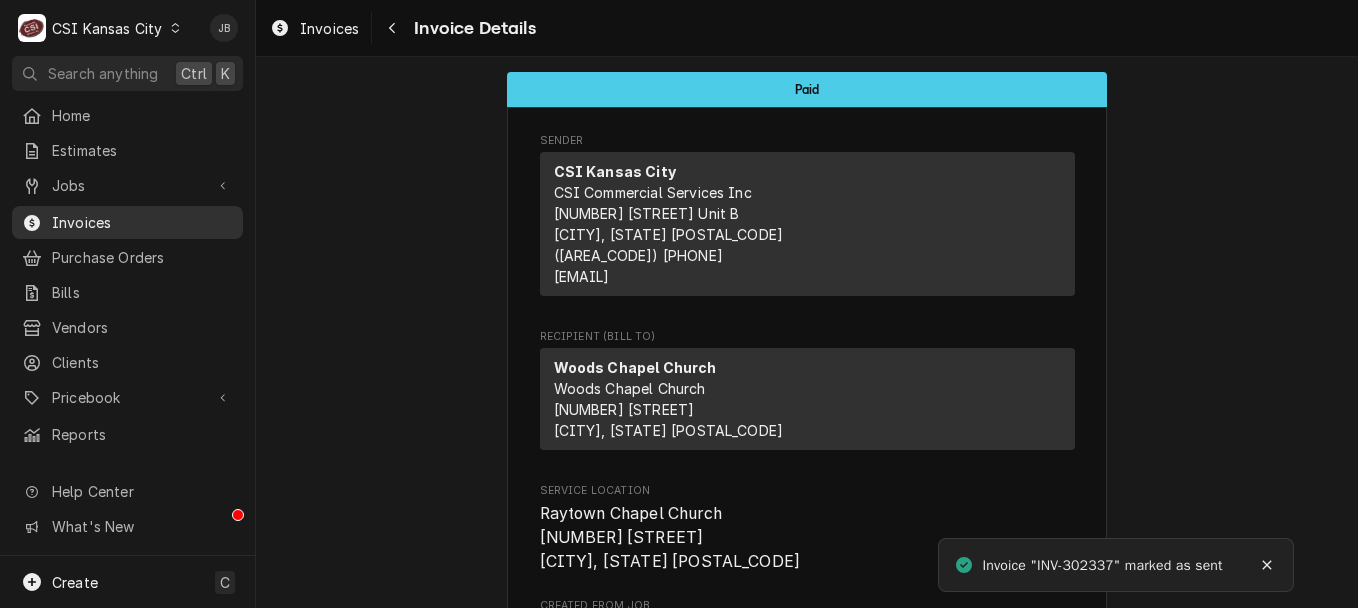 click on "Invoices" at bounding box center [142, 222] 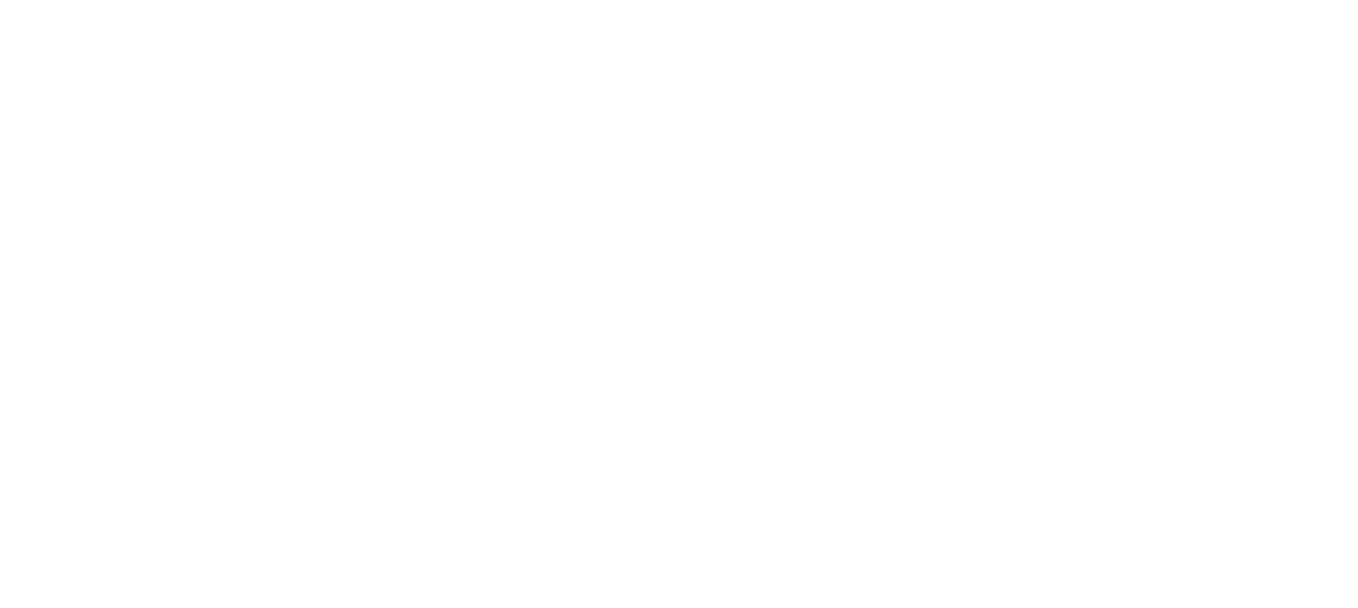 scroll, scrollTop: 0, scrollLeft: 0, axis: both 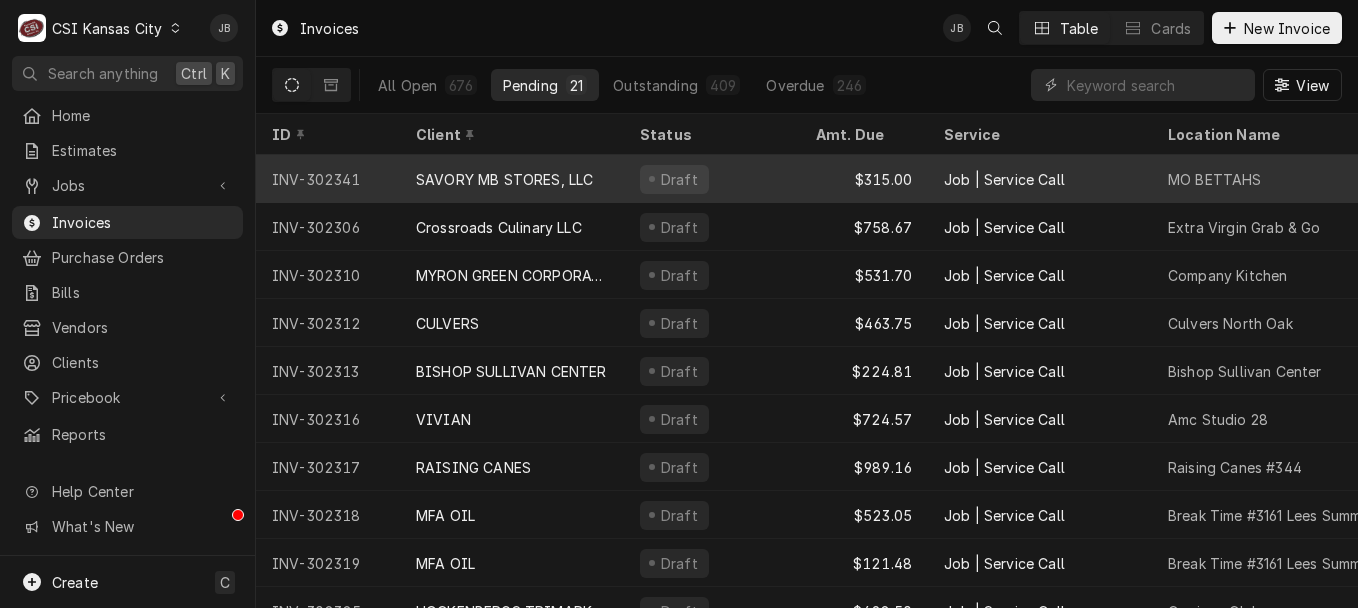 click on "Job | Service Call" at bounding box center [1004, 179] 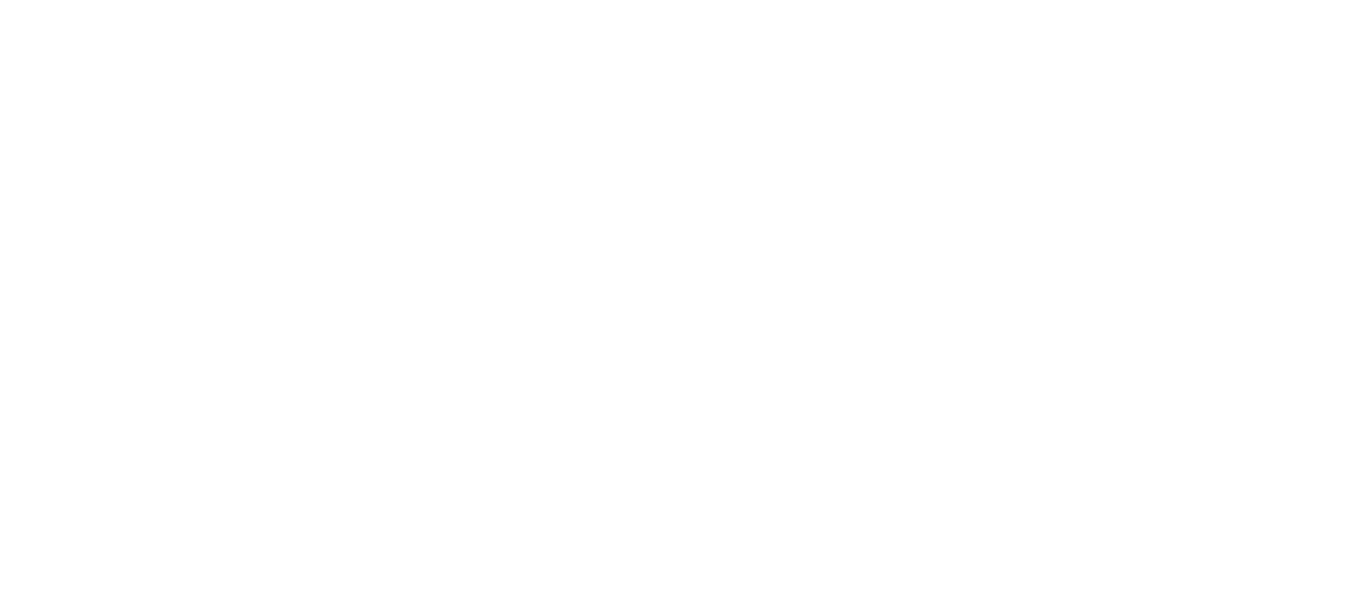 scroll, scrollTop: 0, scrollLeft: 0, axis: both 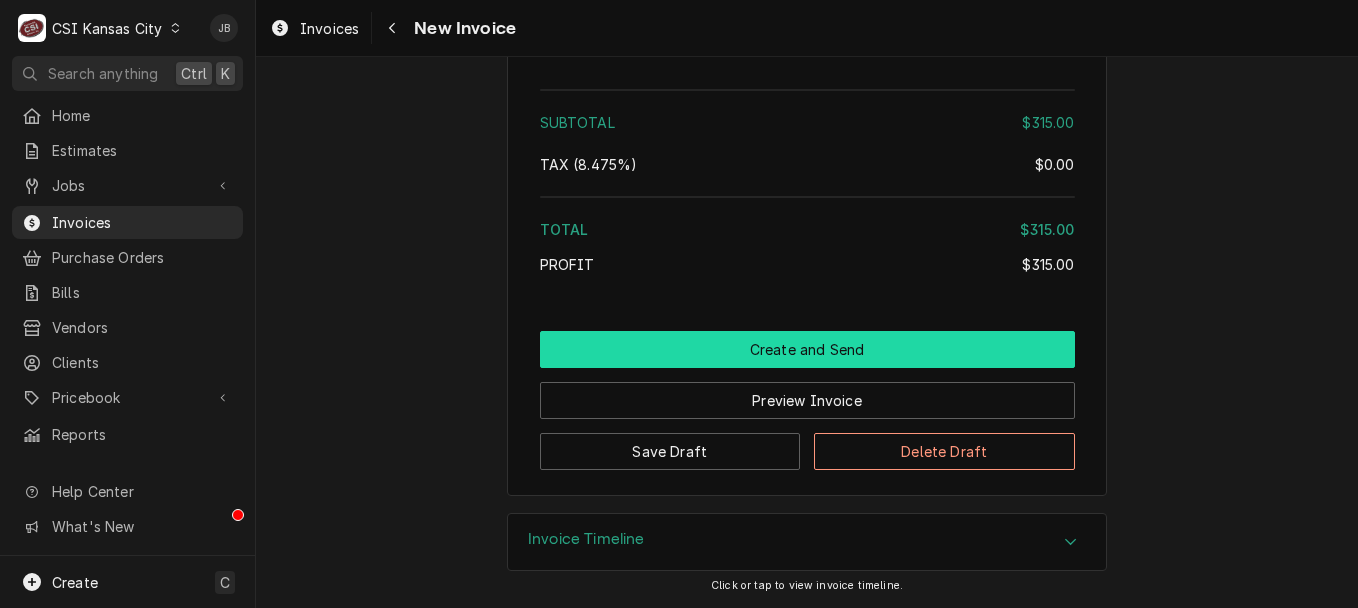 click on "Create and Send" at bounding box center (807, 349) 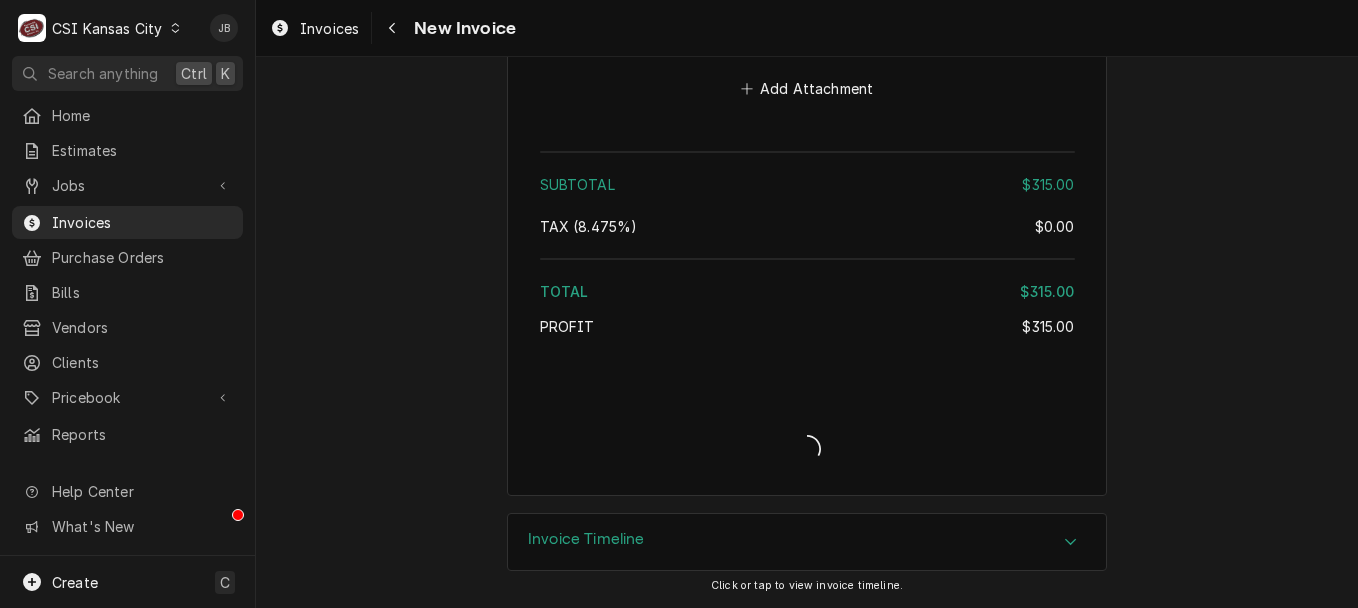 type on "x" 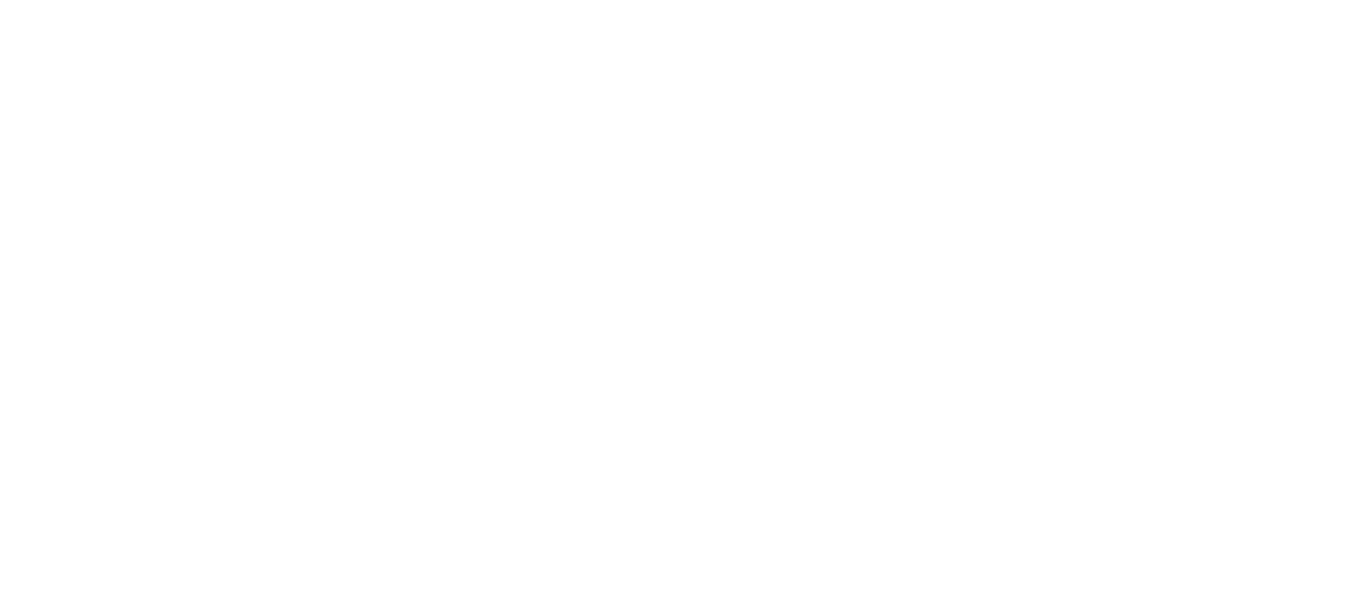scroll, scrollTop: 0, scrollLeft: 0, axis: both 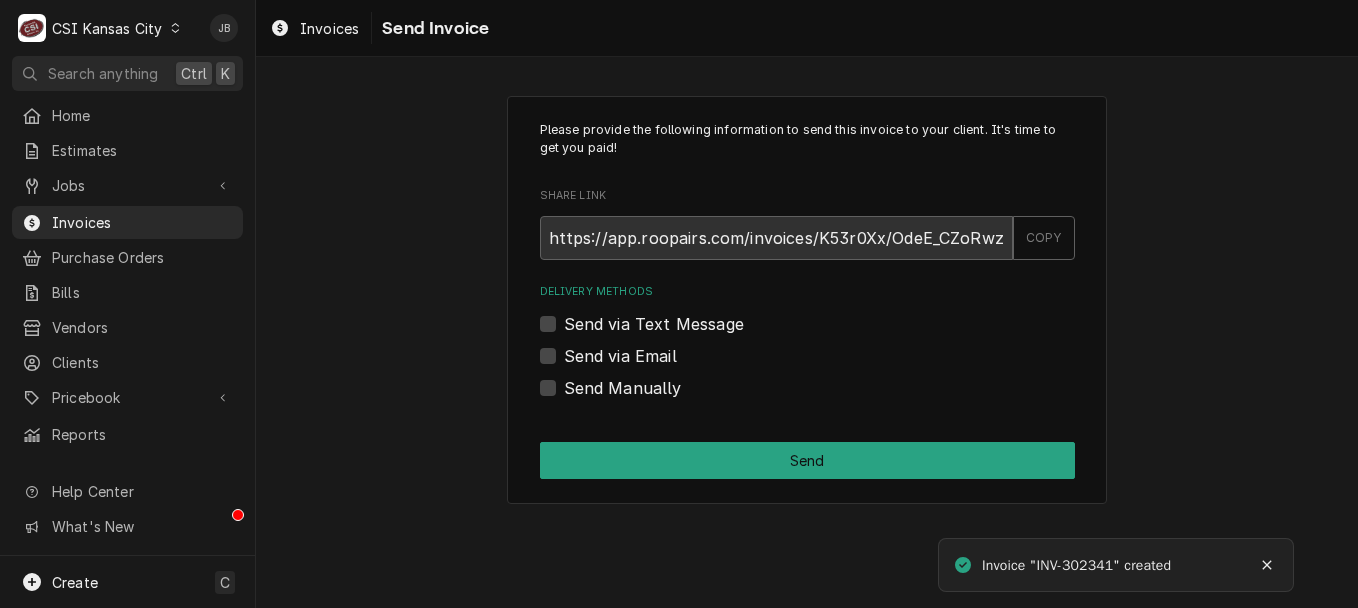 click on "Delivery Methods Send via Text Message Send via Email Send Manually" at bounding box center [807, 341] 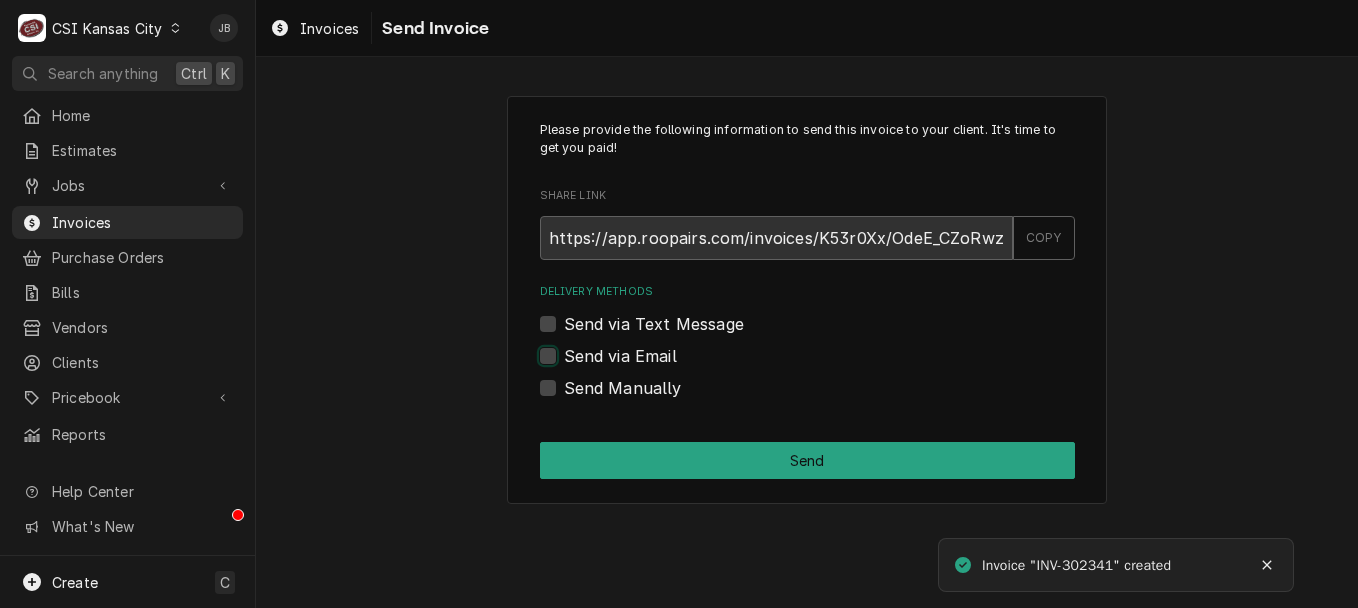 click on "Send via Email" at bounding box center (831, 366) 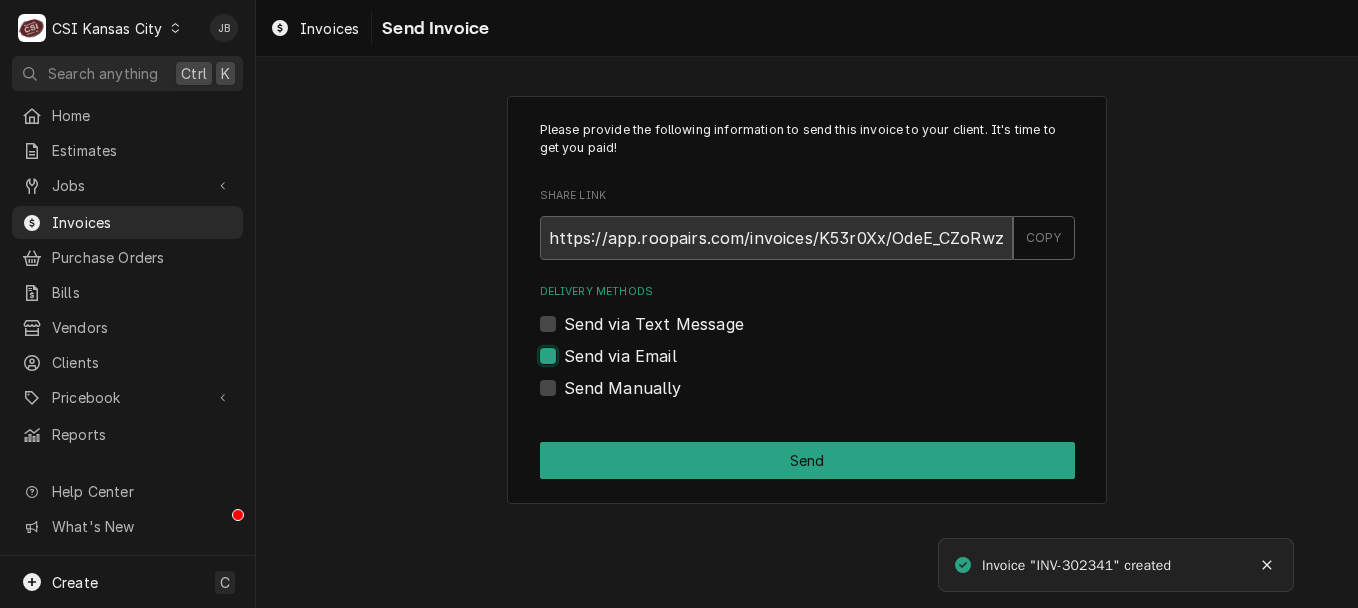 checkbox on "true" 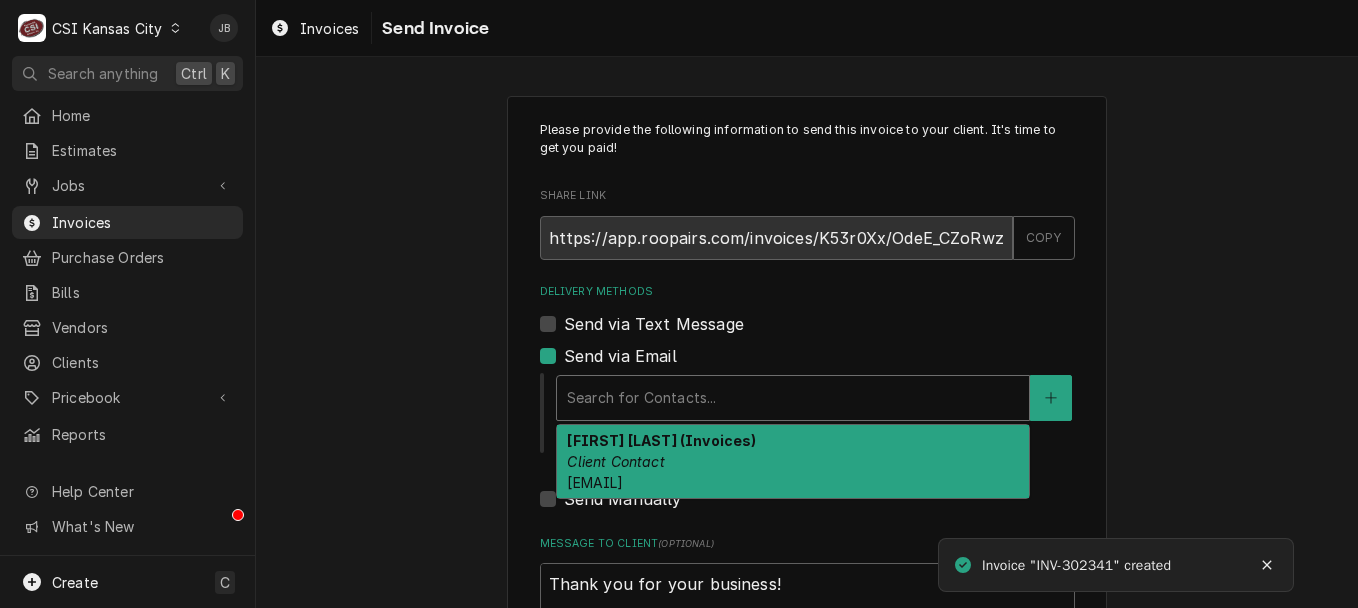 click at bounding box center [793, 398] 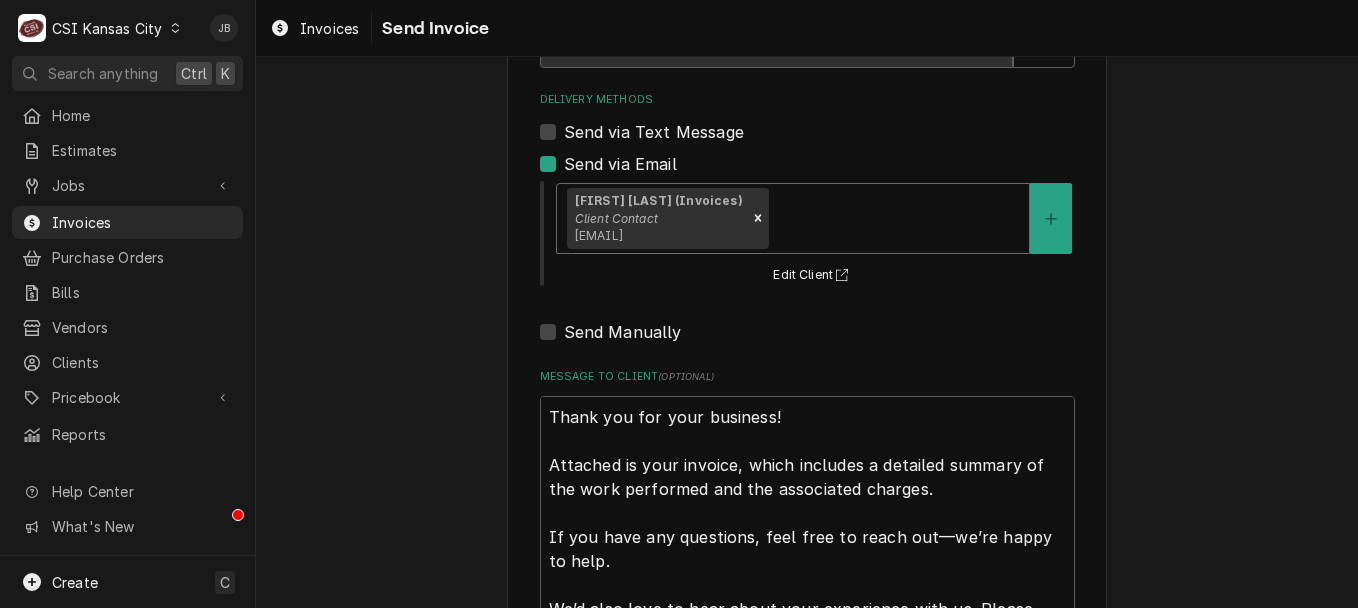 scroll, scrollTop: 210, scrollLeft: 0, axis: vertical 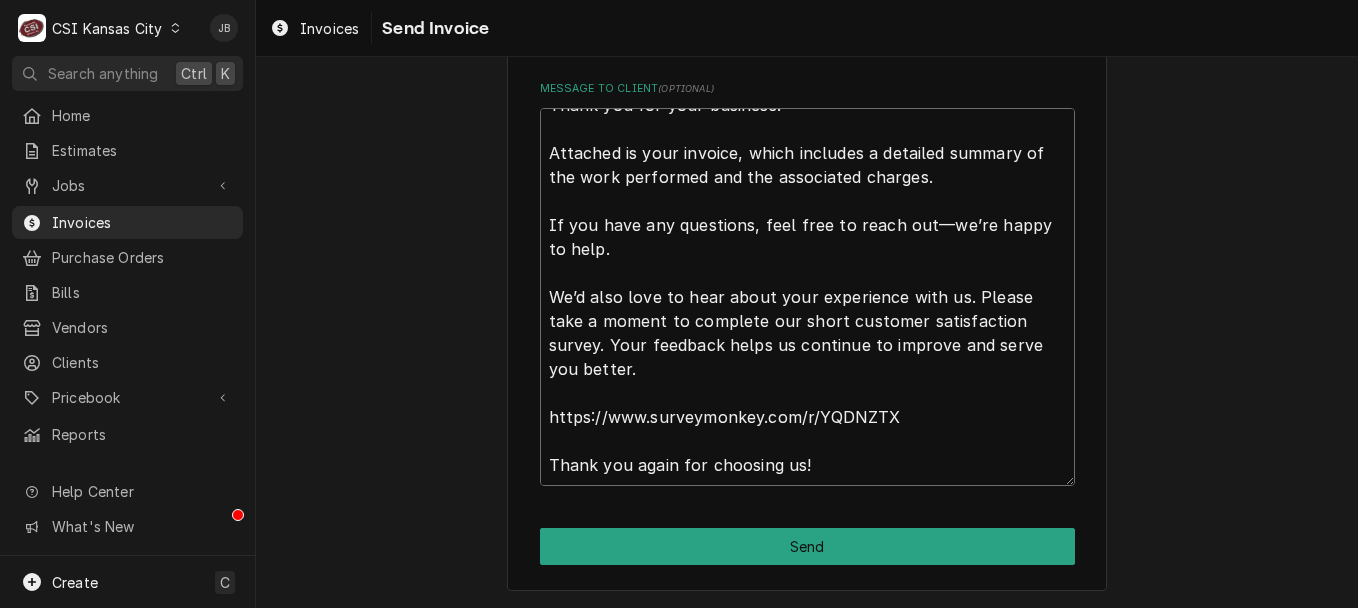drag, startPoint x: 535, startPoint y: 402, endPoint x: 890, endPoint y: 659, distance: 438.26248 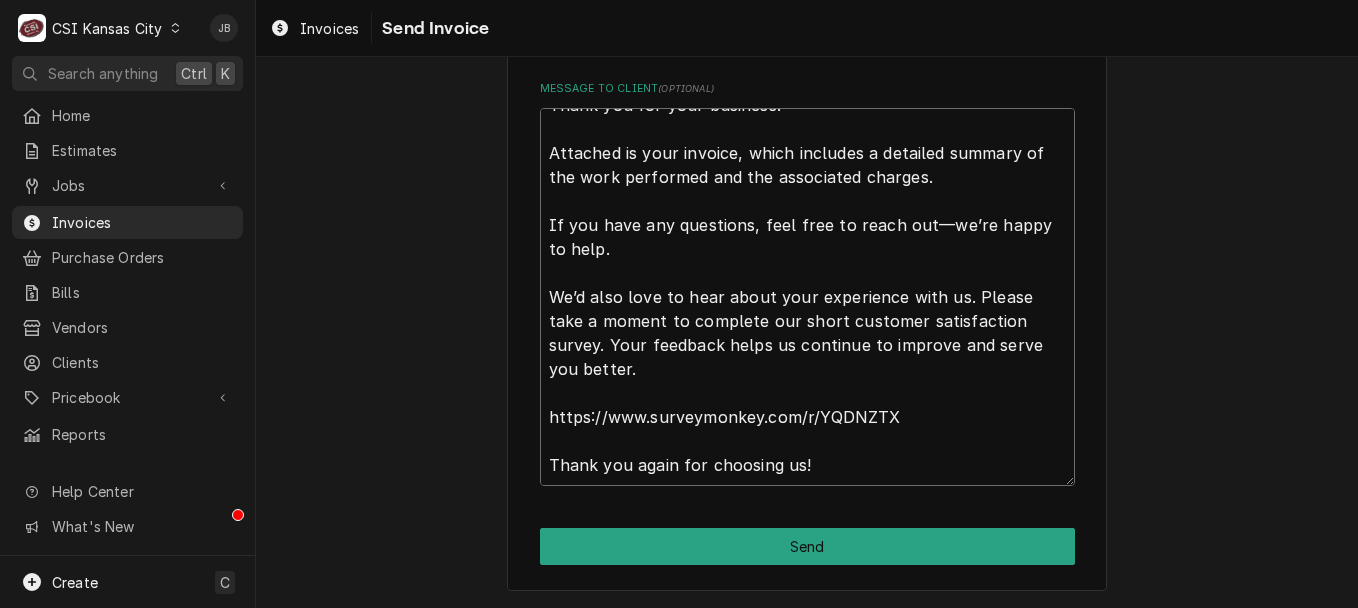type on "x" 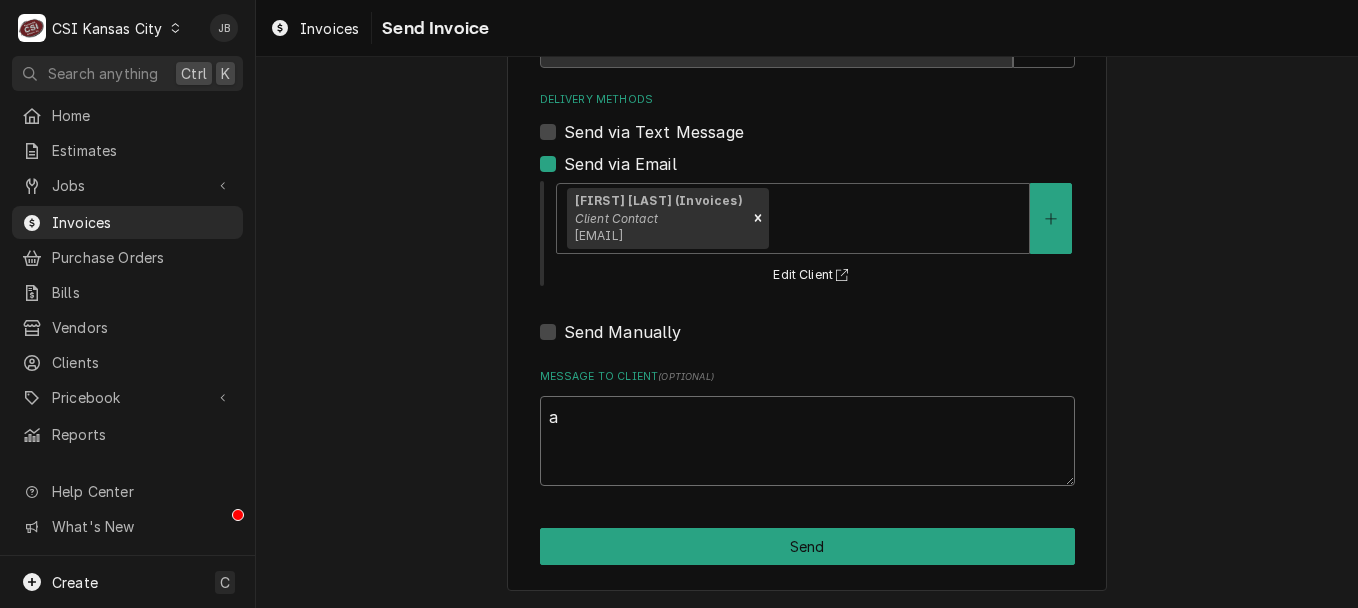 scroll, scrollTop: 0, scrollLeft: 0, axis: both 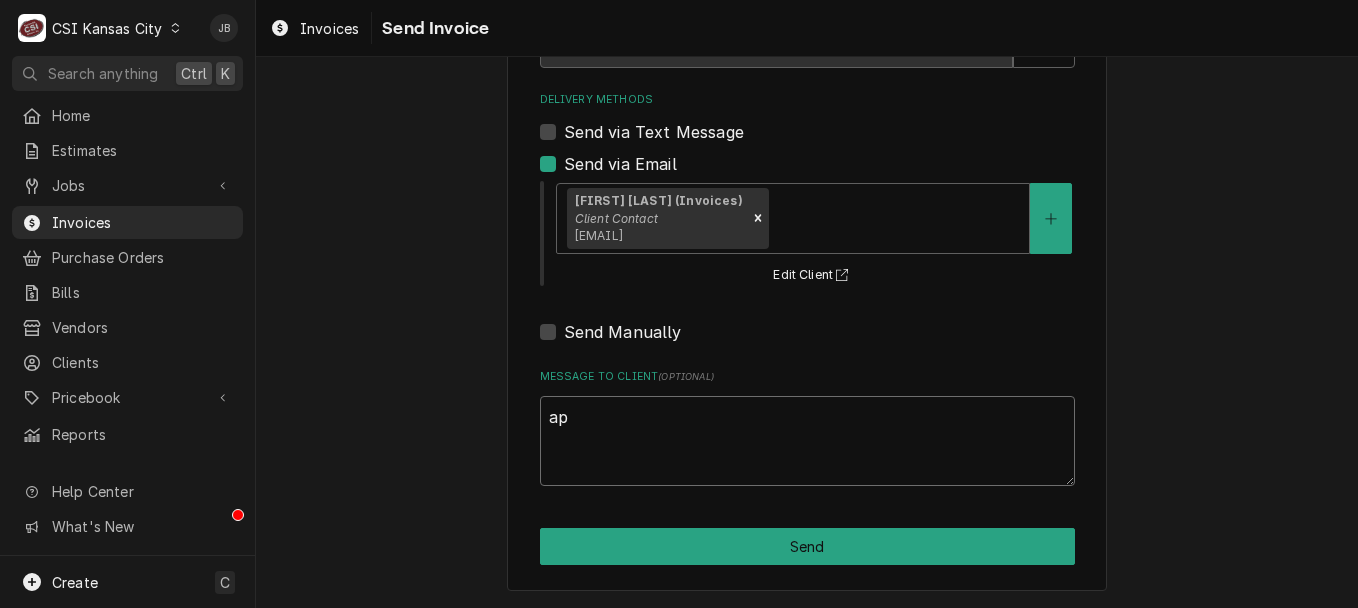 type on "x" 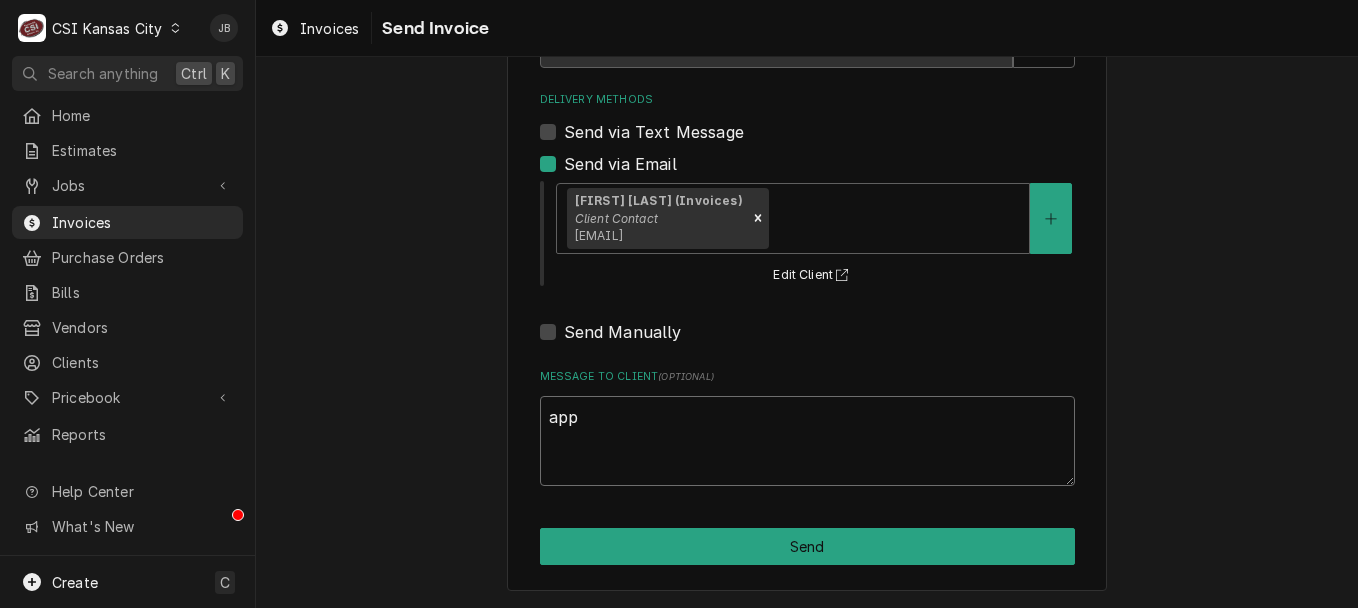 type on "x" 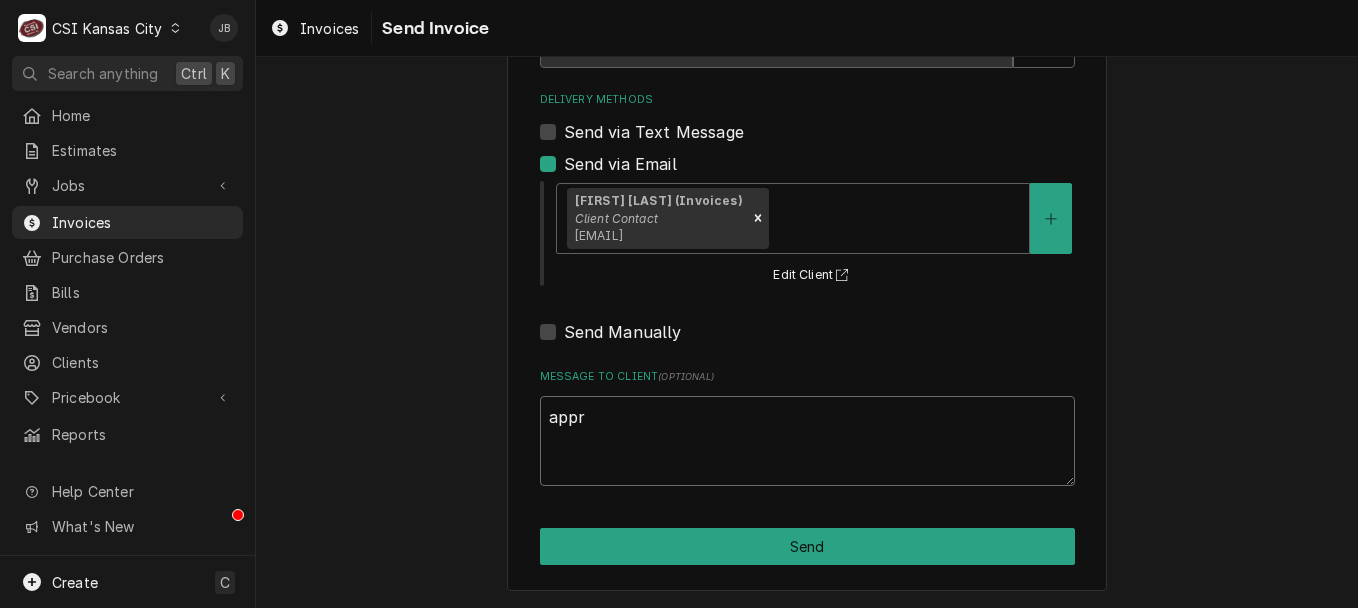 type on "x" 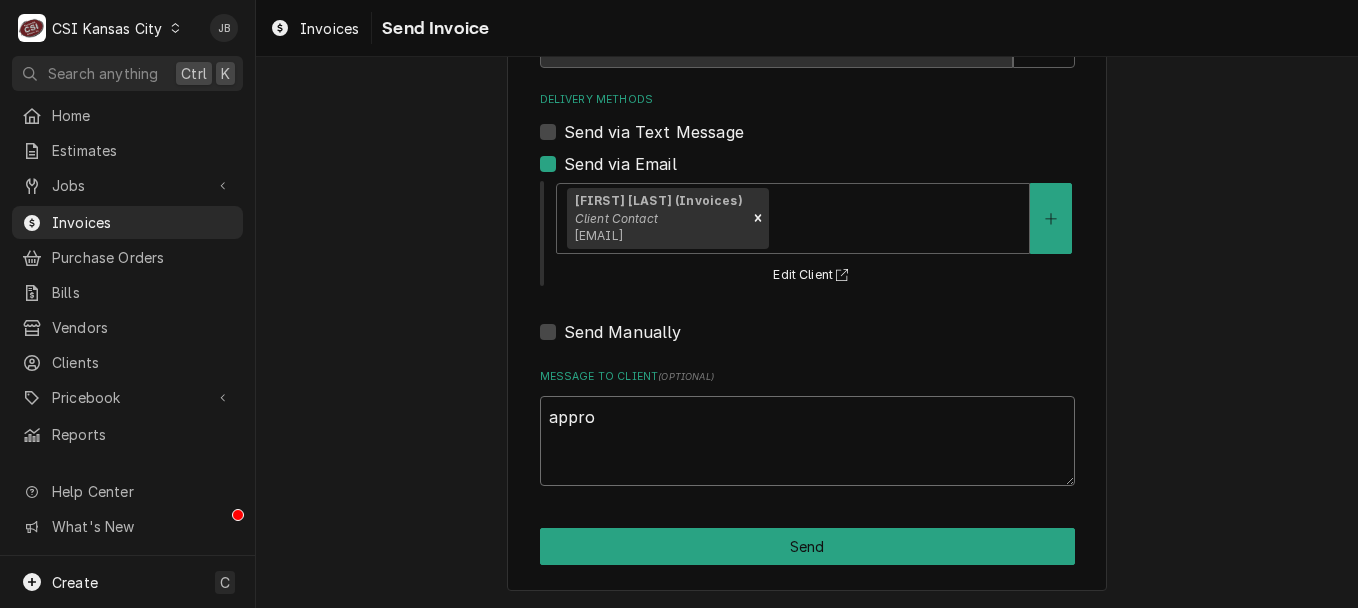 type on "x" 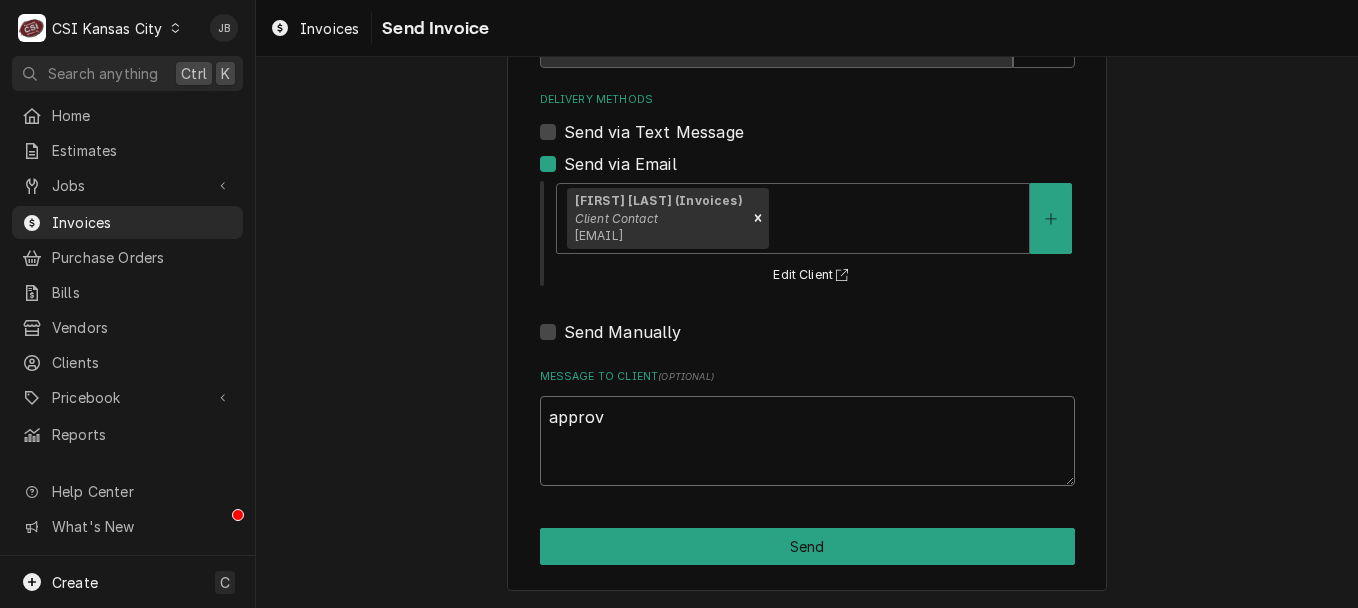type on "x" 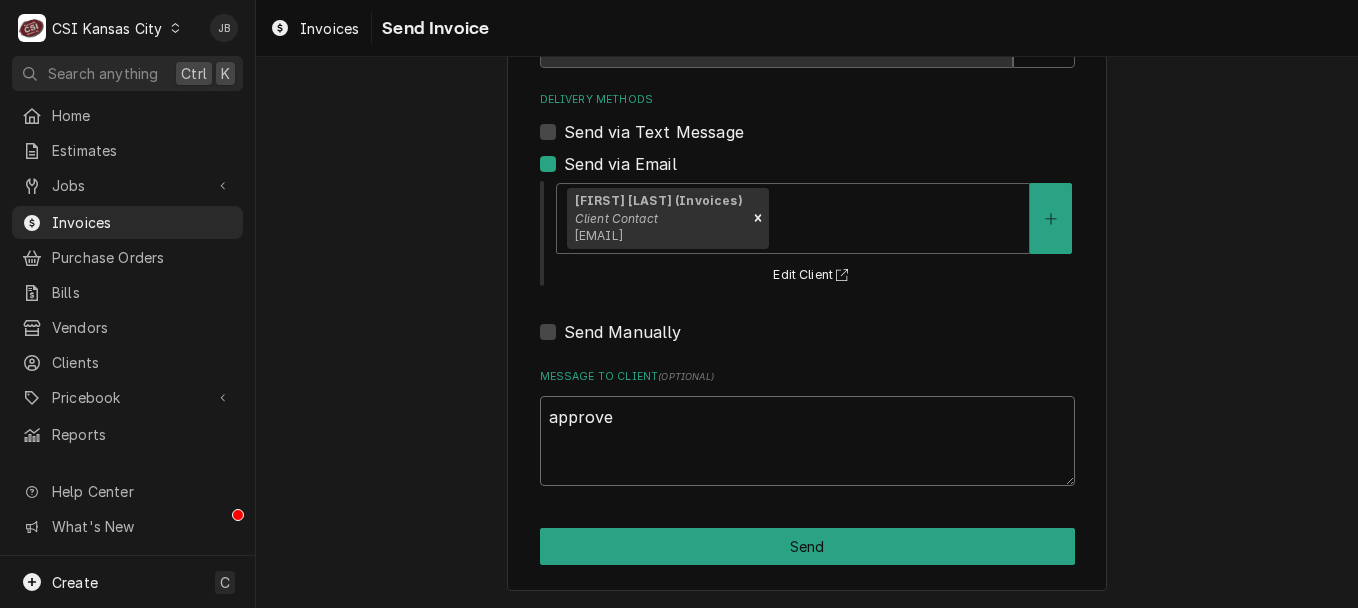 type on "x" 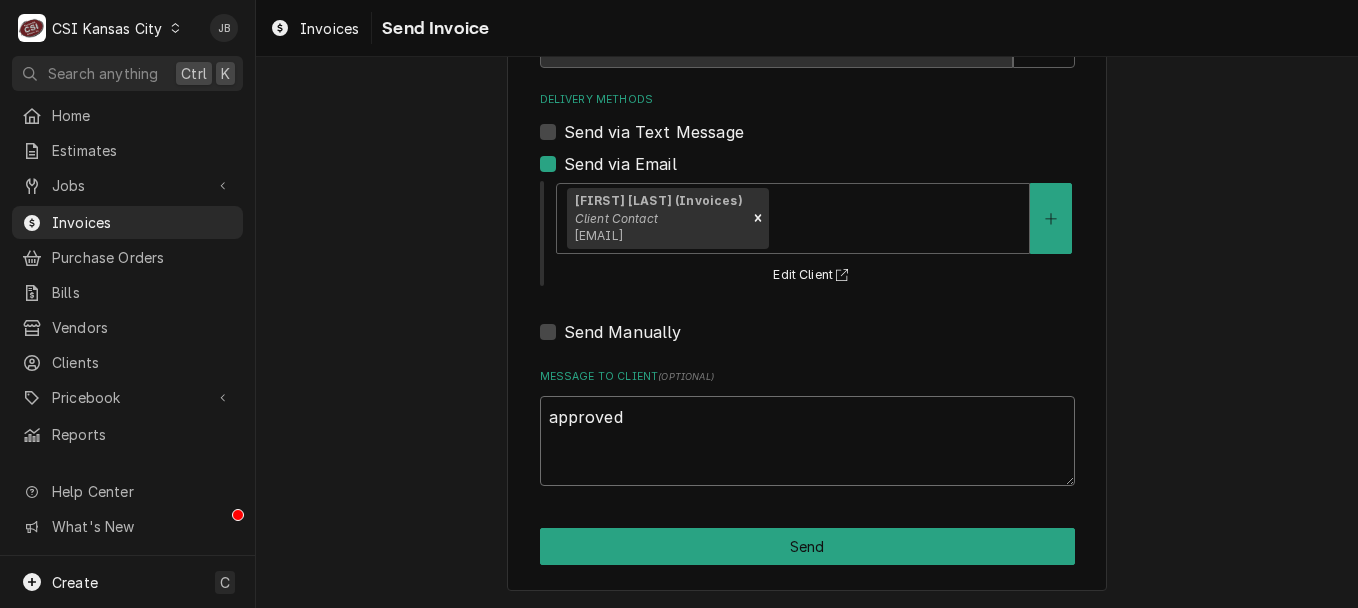 type on "x" 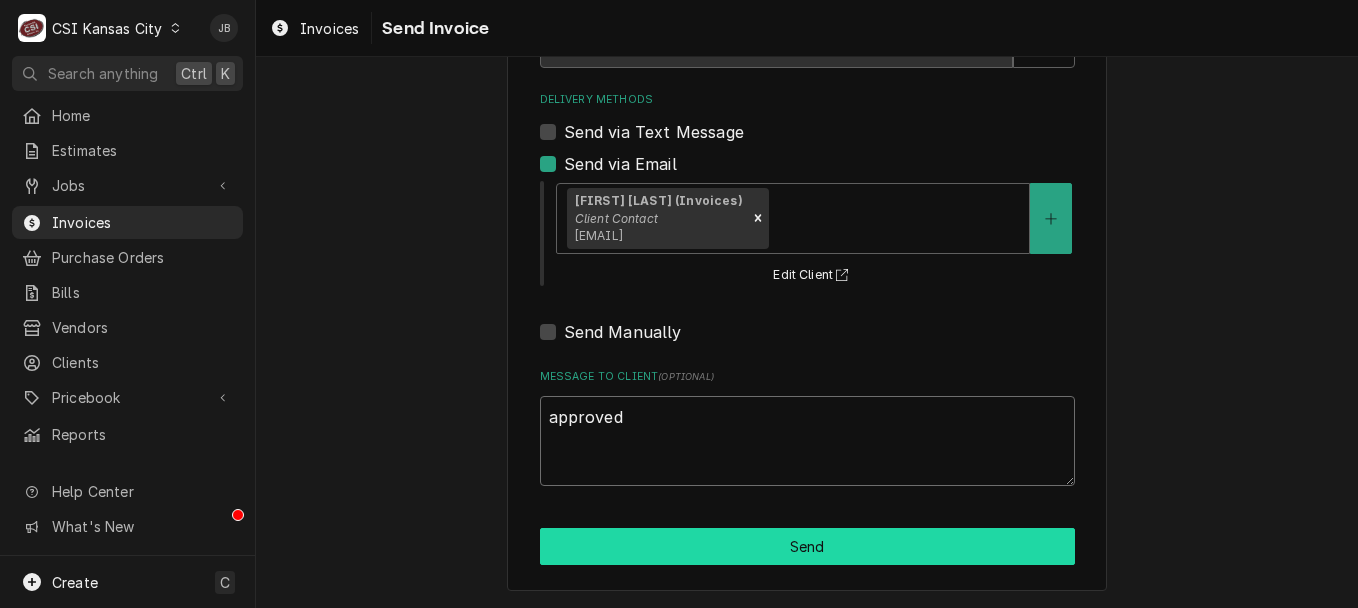 type on "approved" 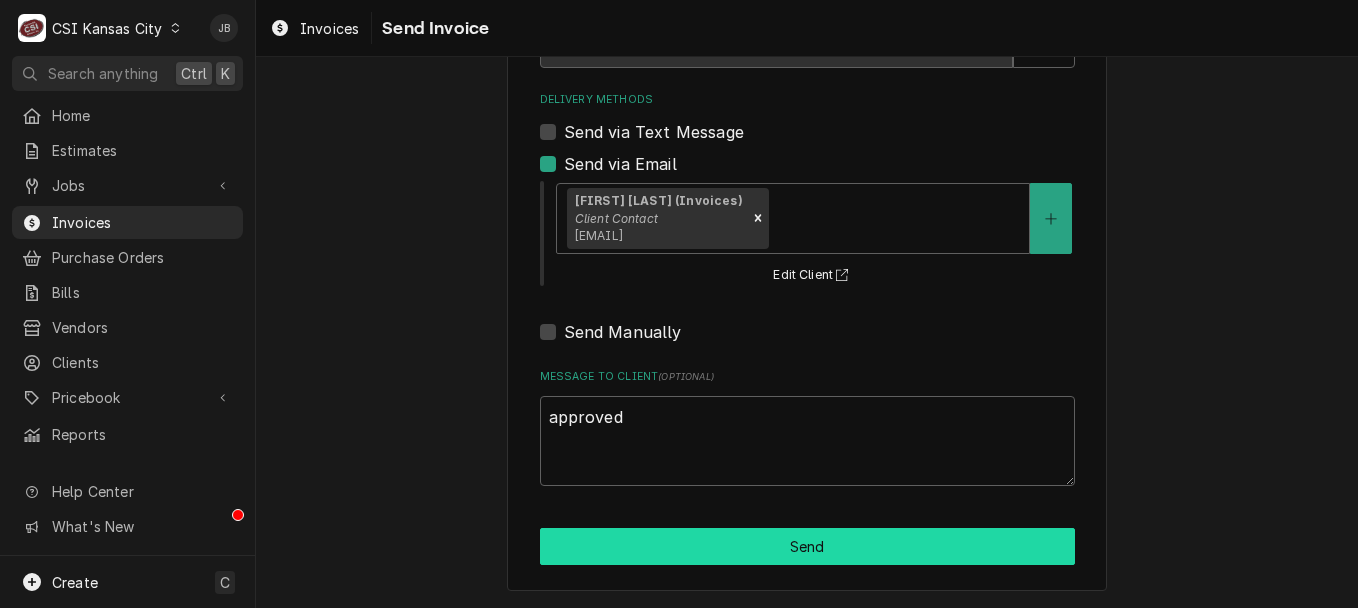 click on "Send" at bounding box center (807, 546) 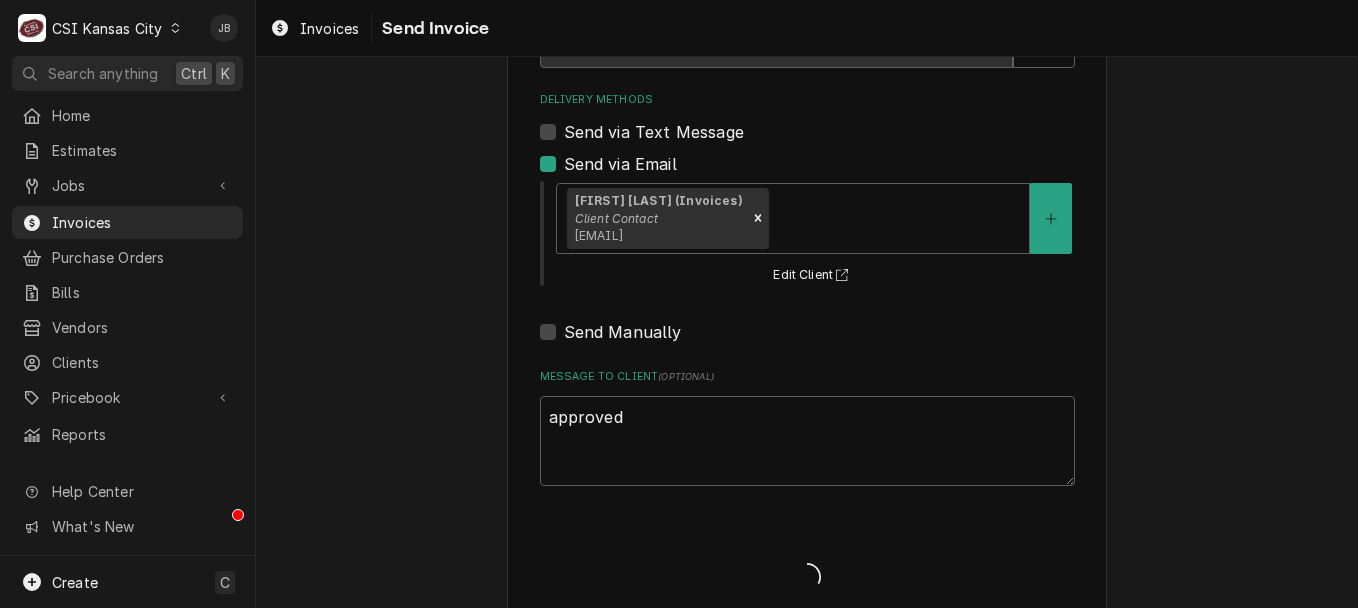 type on "x" 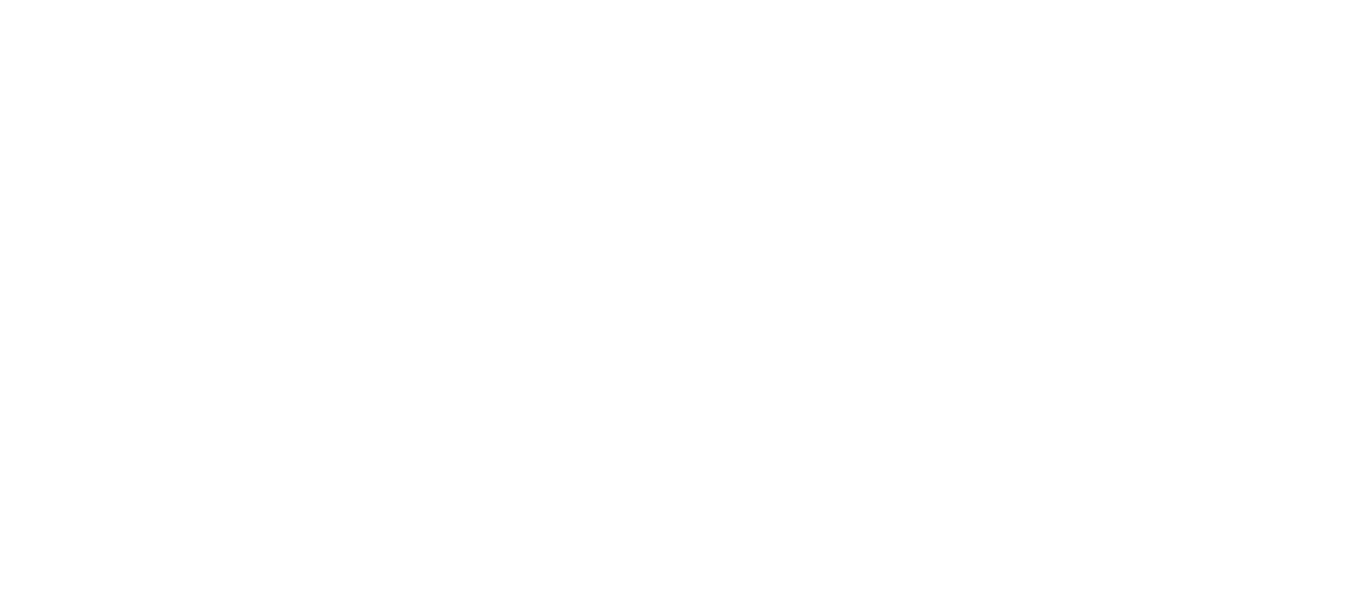 scroll, scrollTop: 0, scrollLeft: 0, axis: both 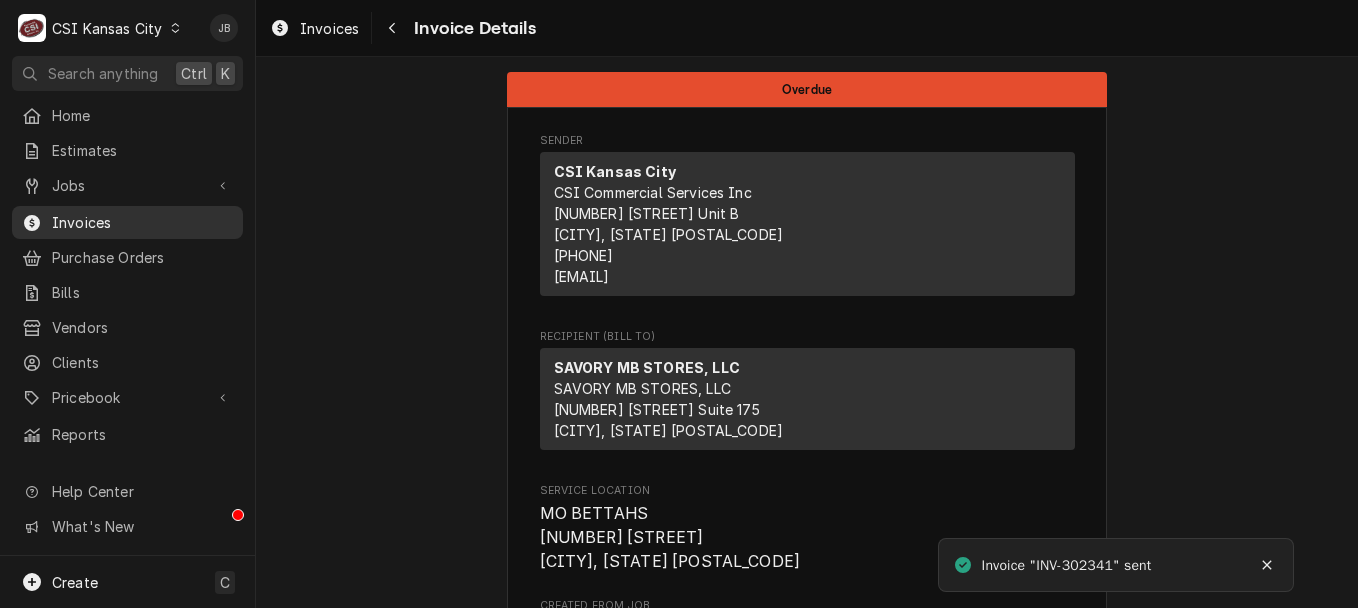 click on "Invoices" at bounding box center (142, 222) 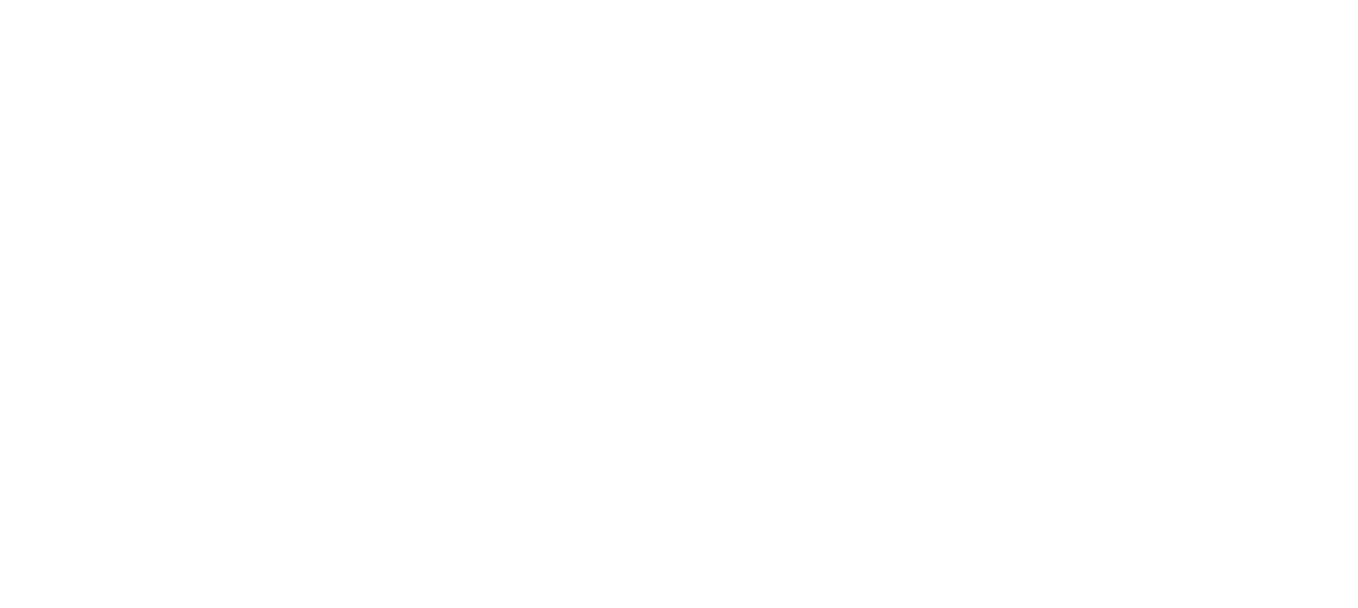 scroll, scrollTop: 0, scrollLeft: 0, axis: both 